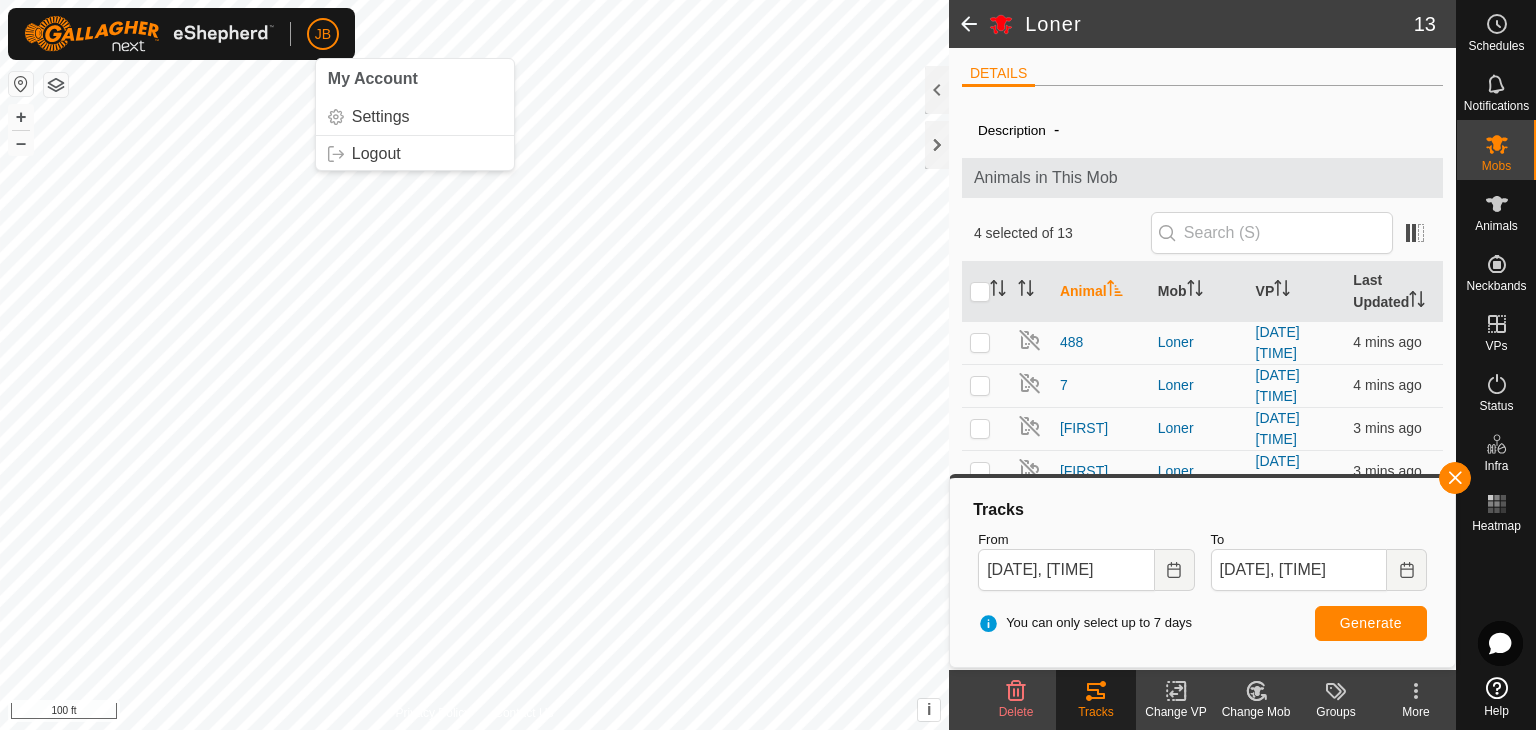 scroll, scrollTop: 0, scrollLeft: 0, axis: both 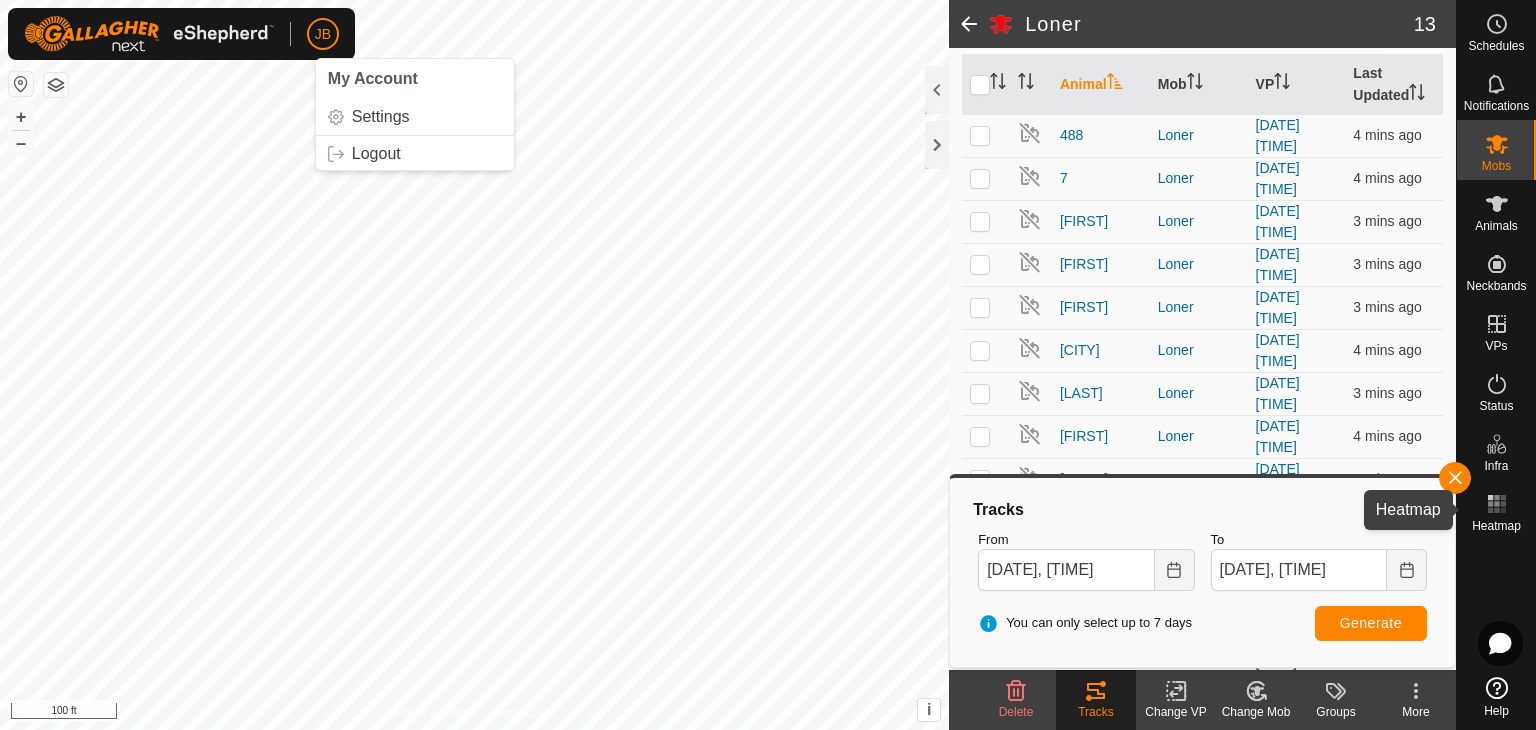 click 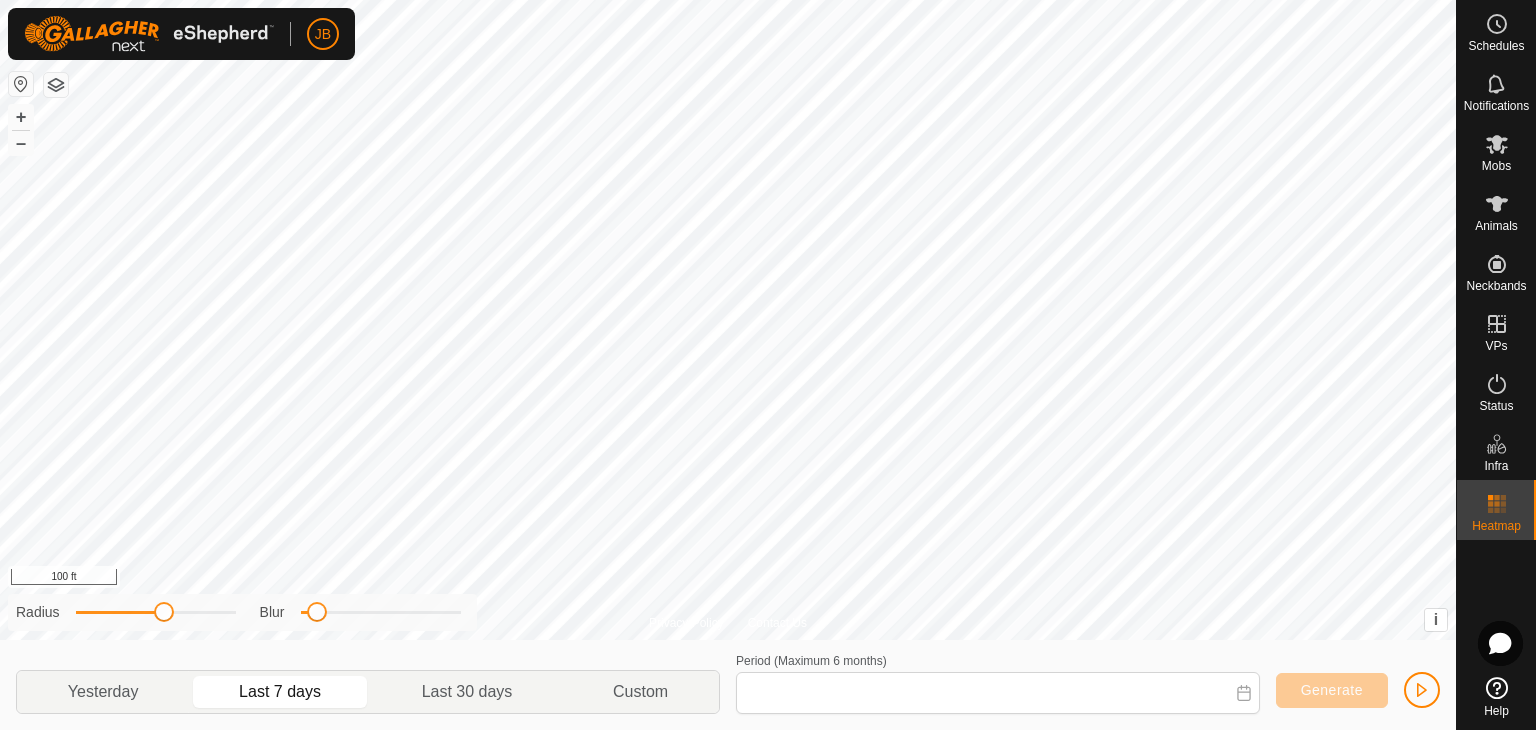 type on "[DATE] - [DATE]" 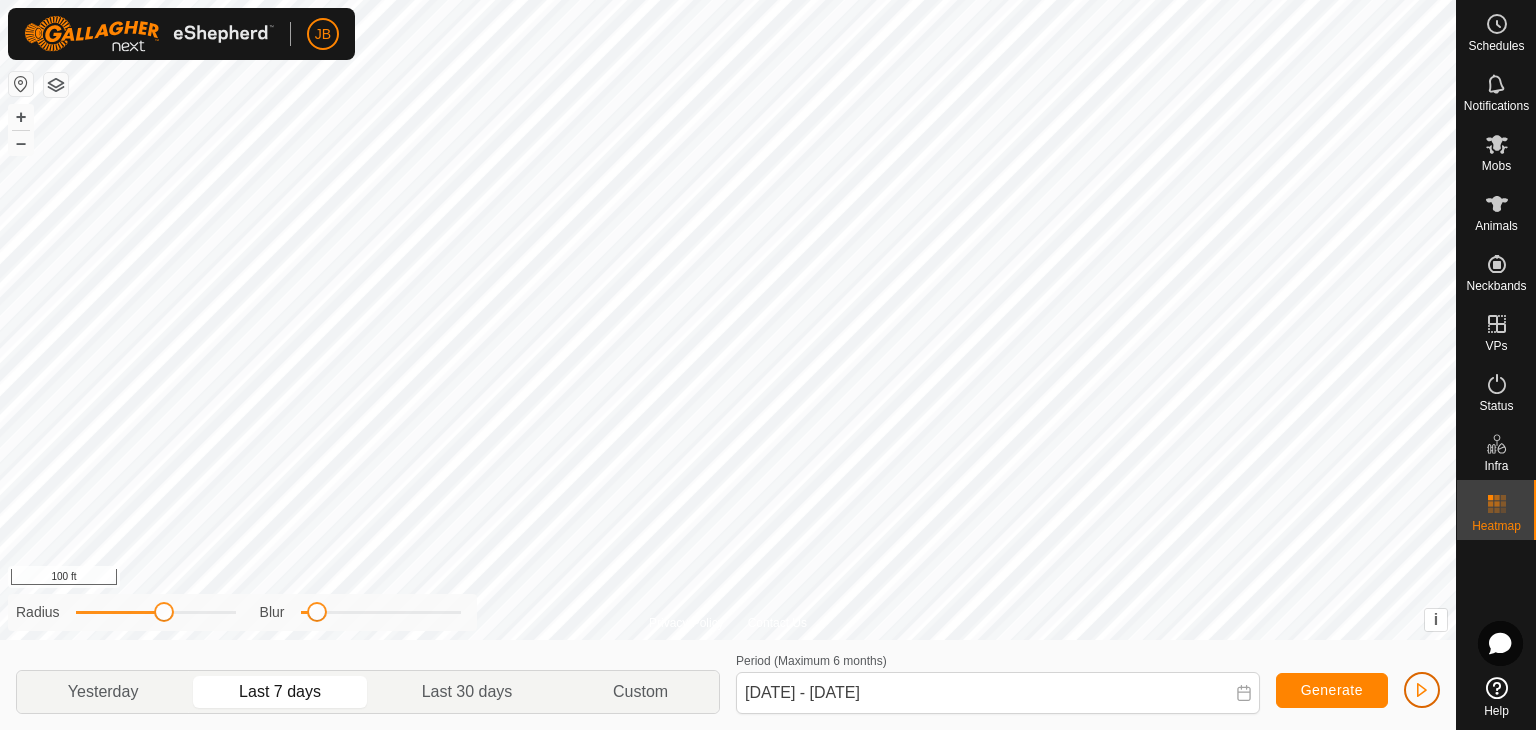 click 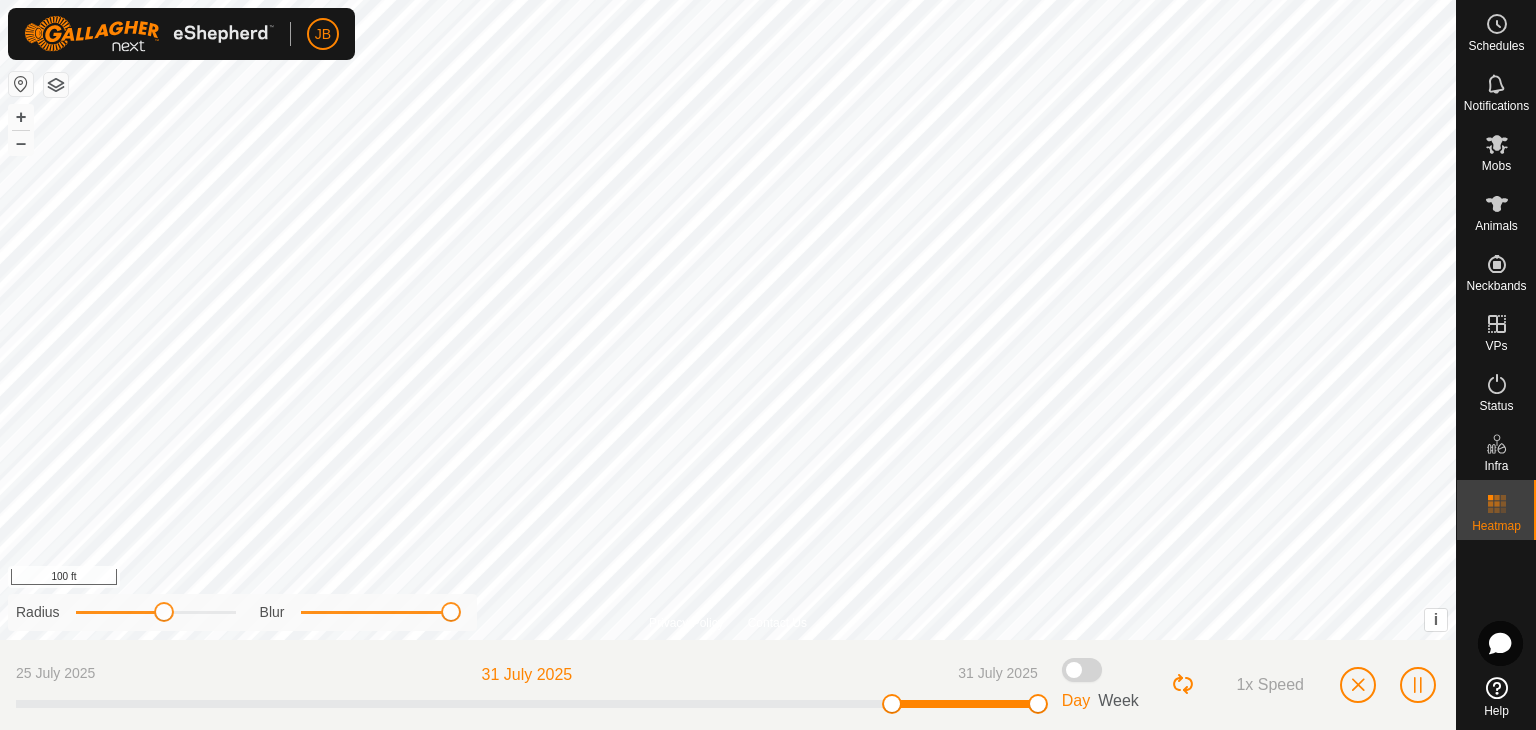 drag, startPoint x: 313, startPoint y: 608, endPoint x: 454, endPoint y: 613, distance: 141.08862 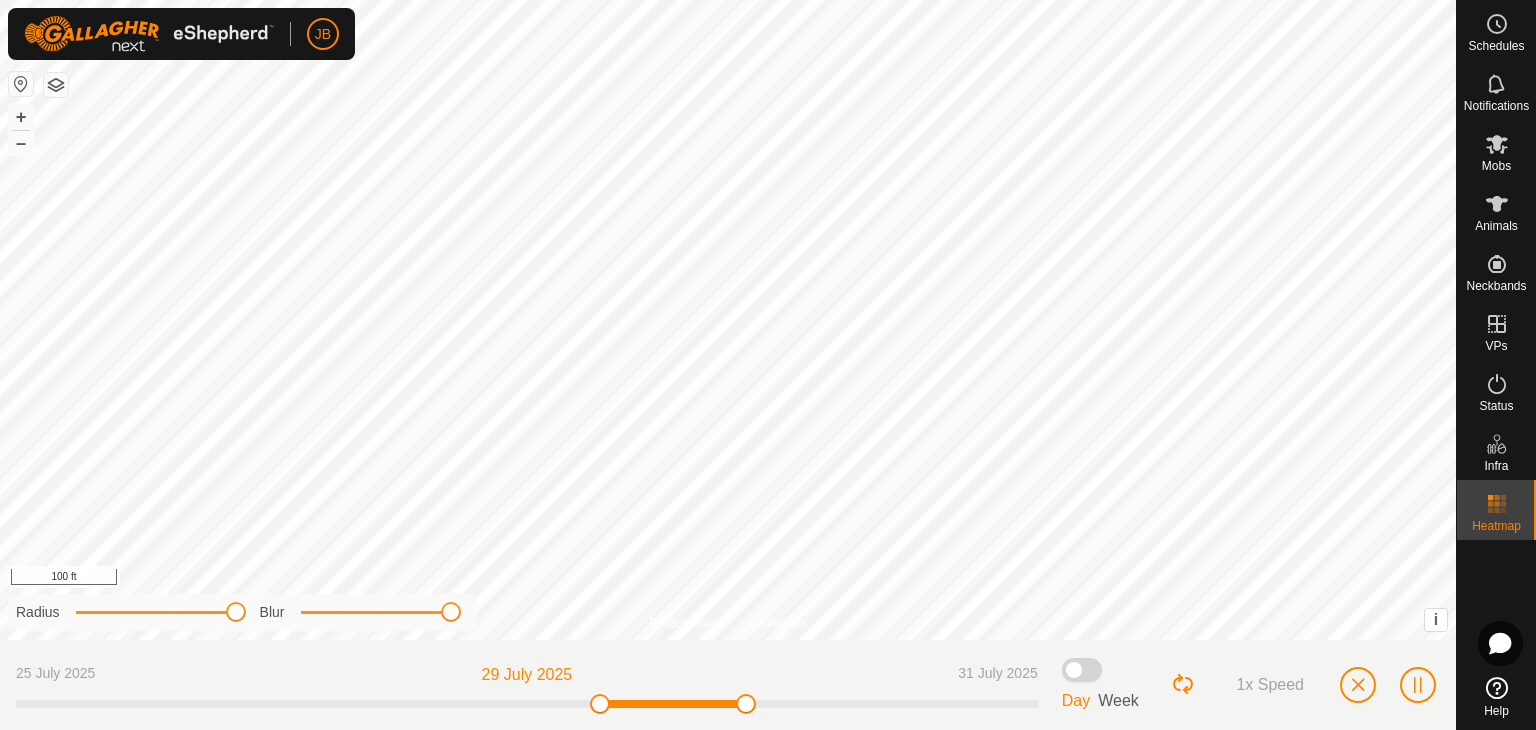 drag, startPoint x: 173, startPoint y: 610, endPoint x: 278, endPoint y: 613, distance: 105.04285 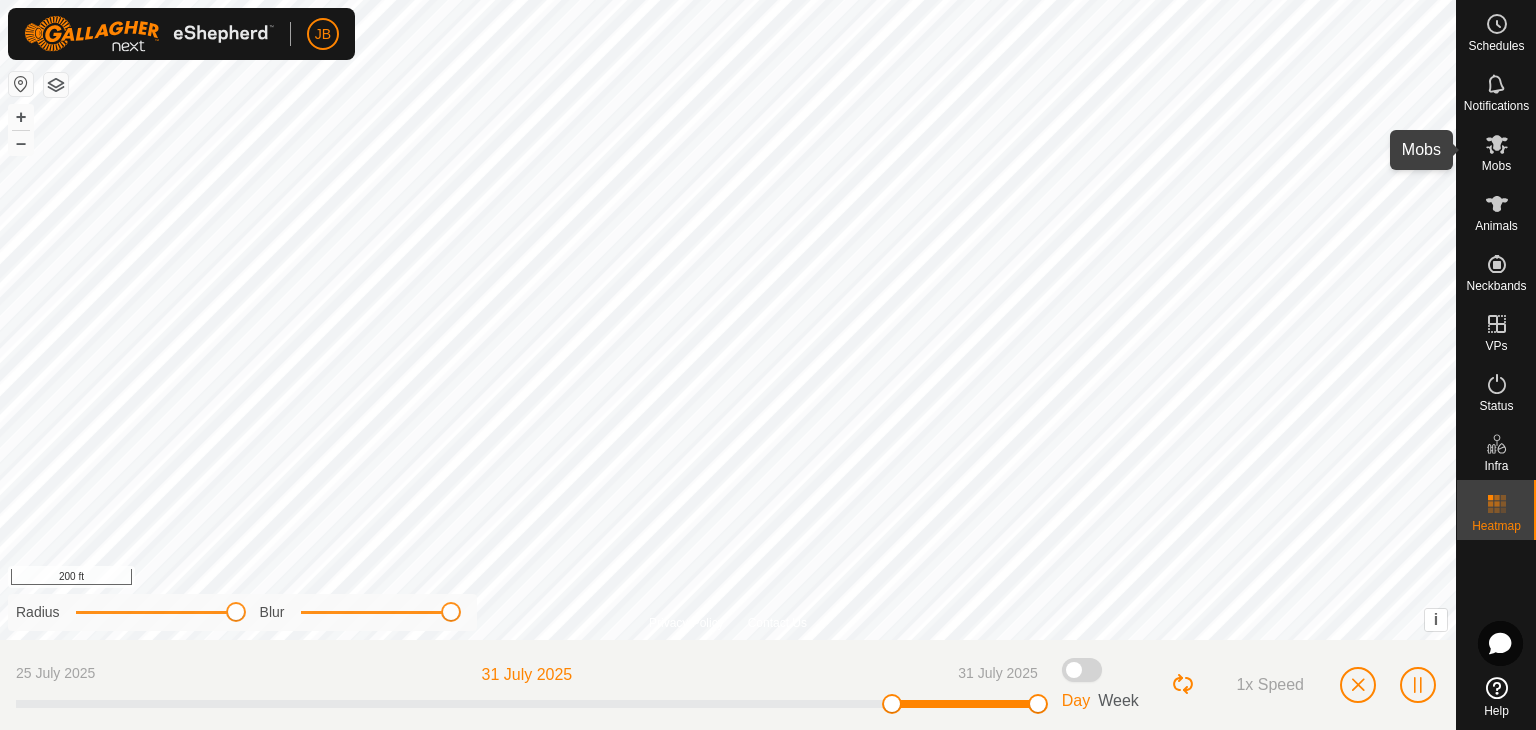 click 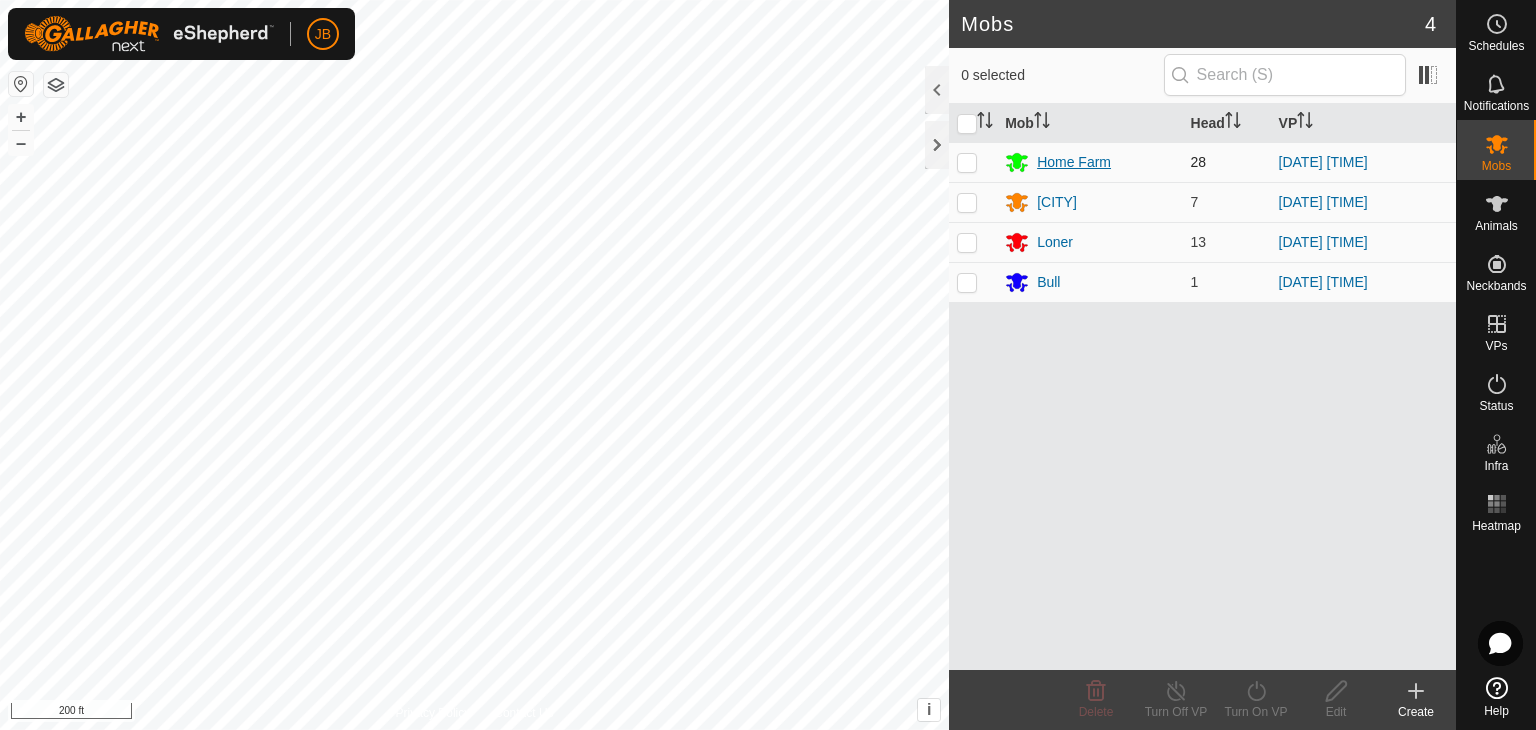 click on "Home Farm" at bounding box center [1074, 162] 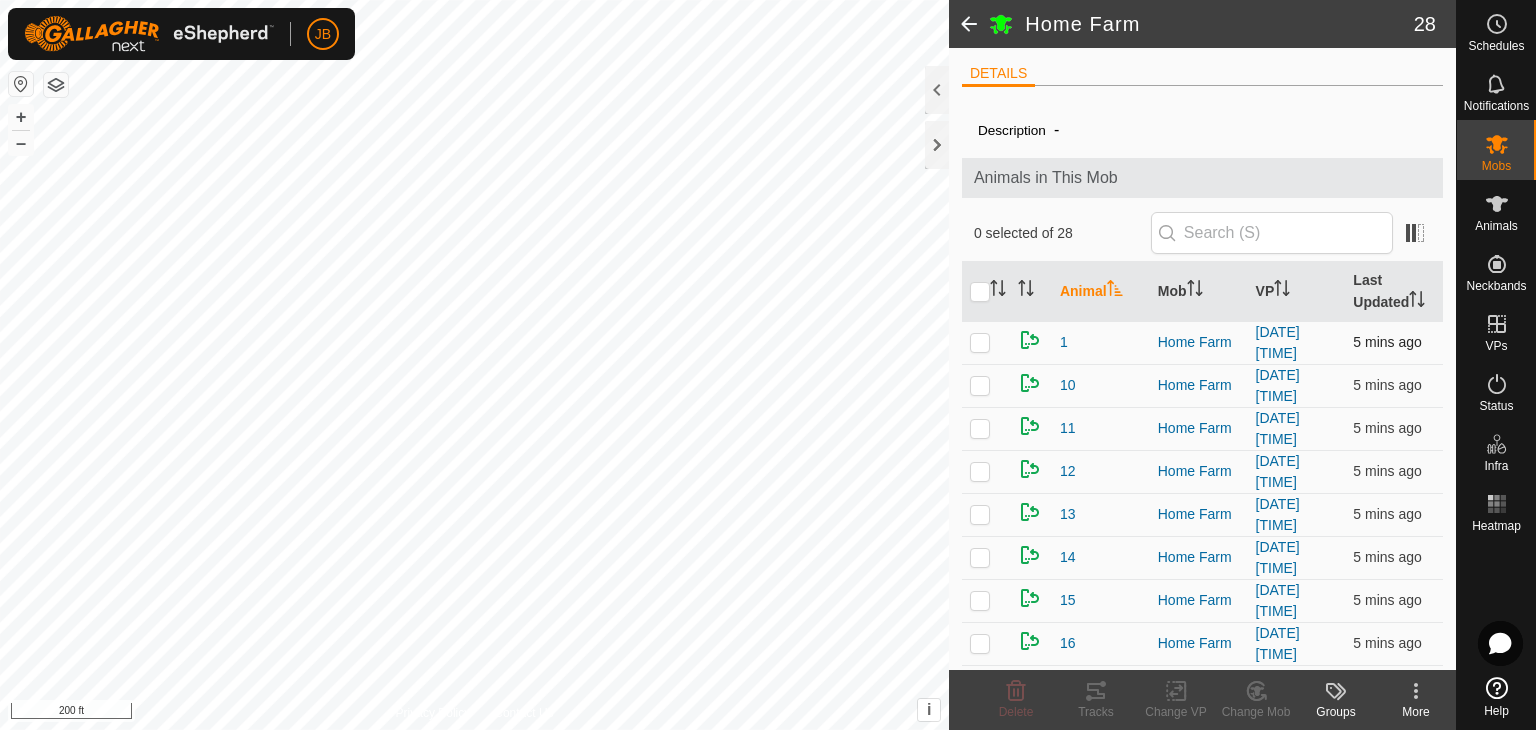 click at bounding box center [980, 342] 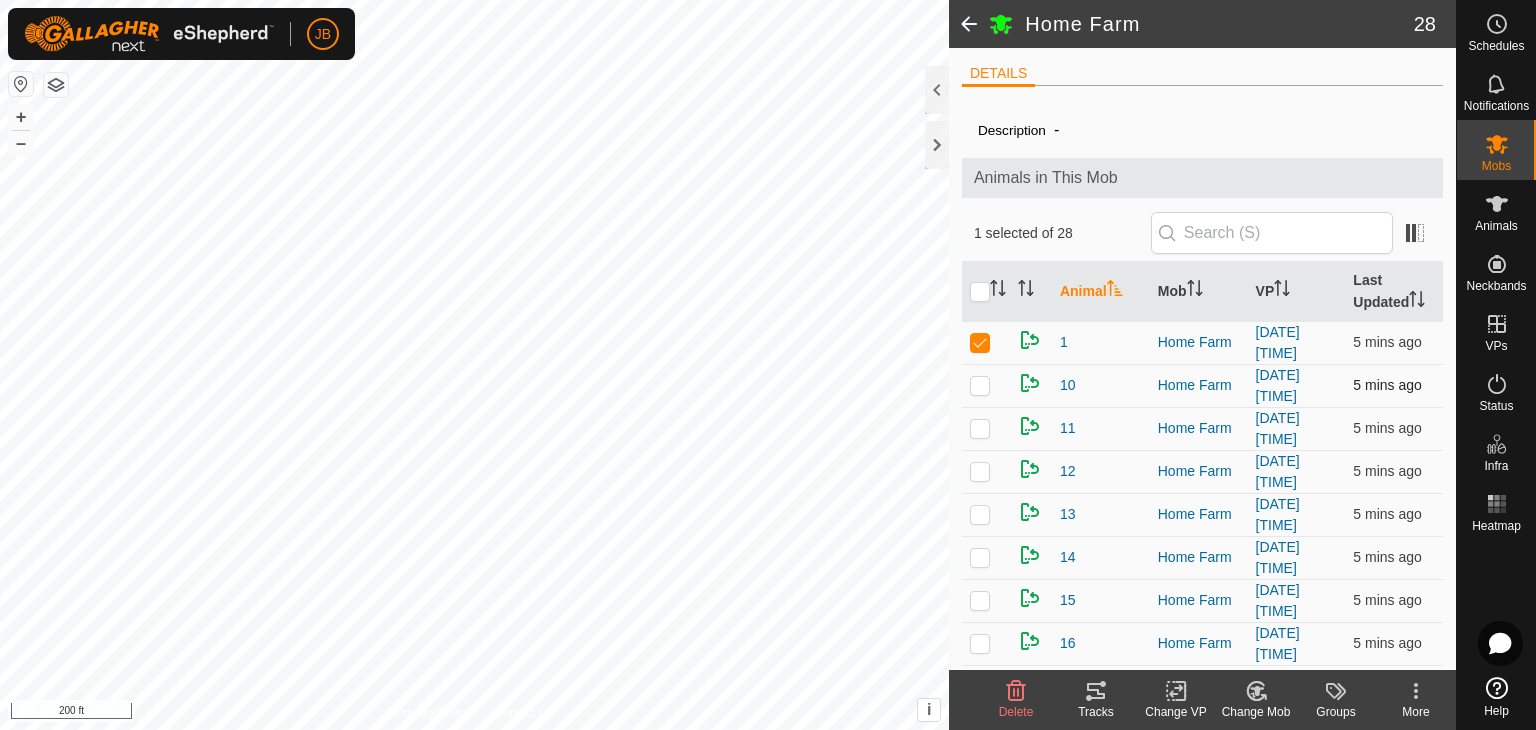 click at bounding box center [980, 385] 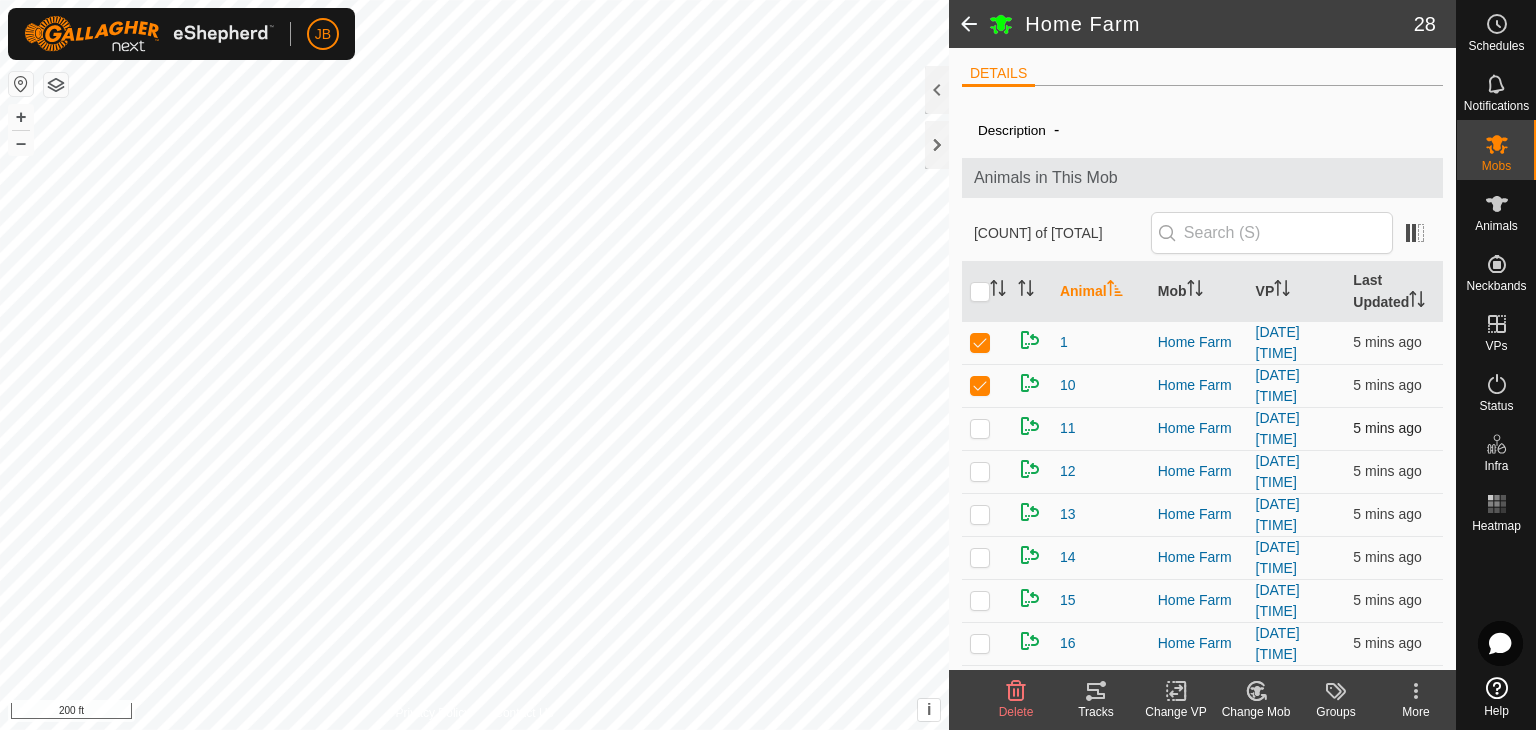 click at bounding box center (980, 428) 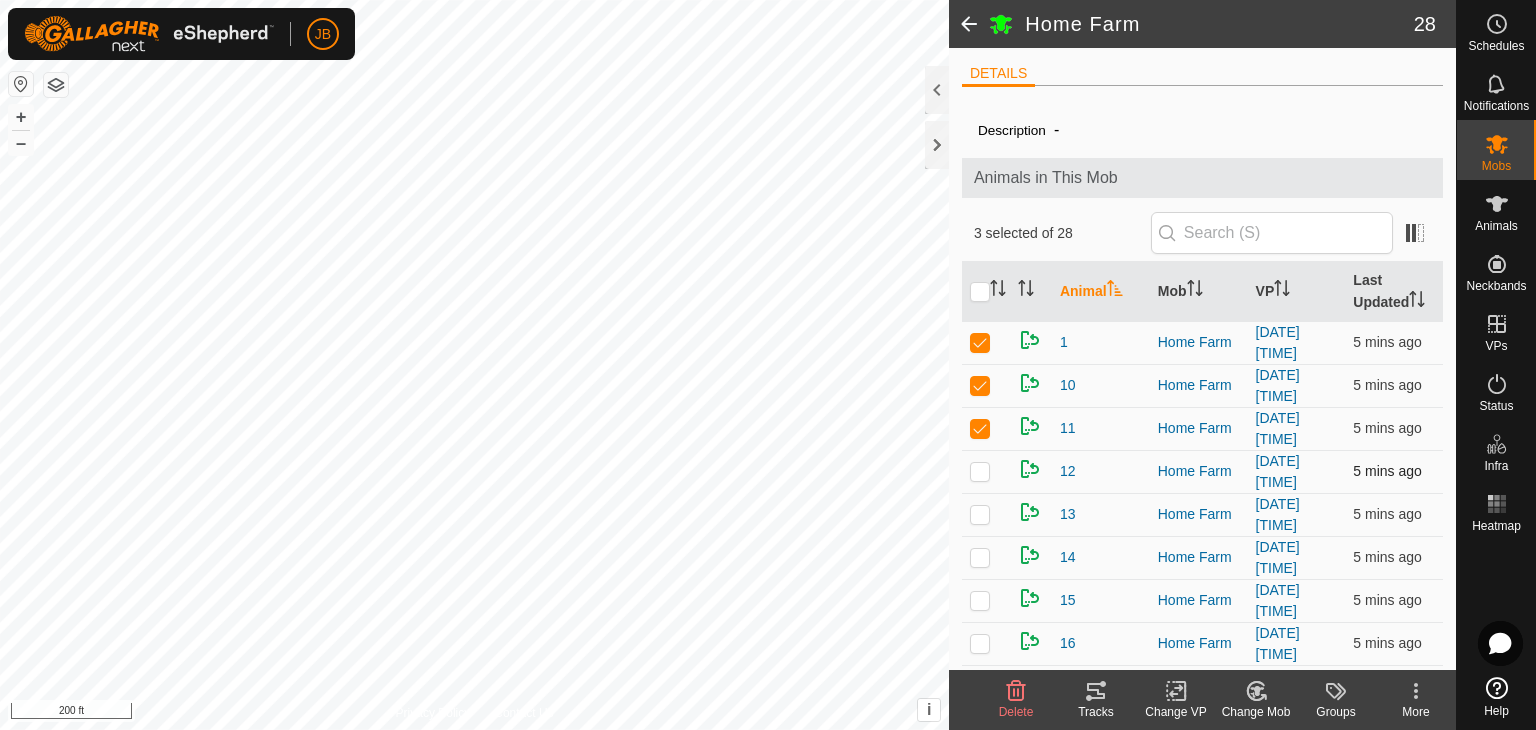click at bounding box center [980, 471] 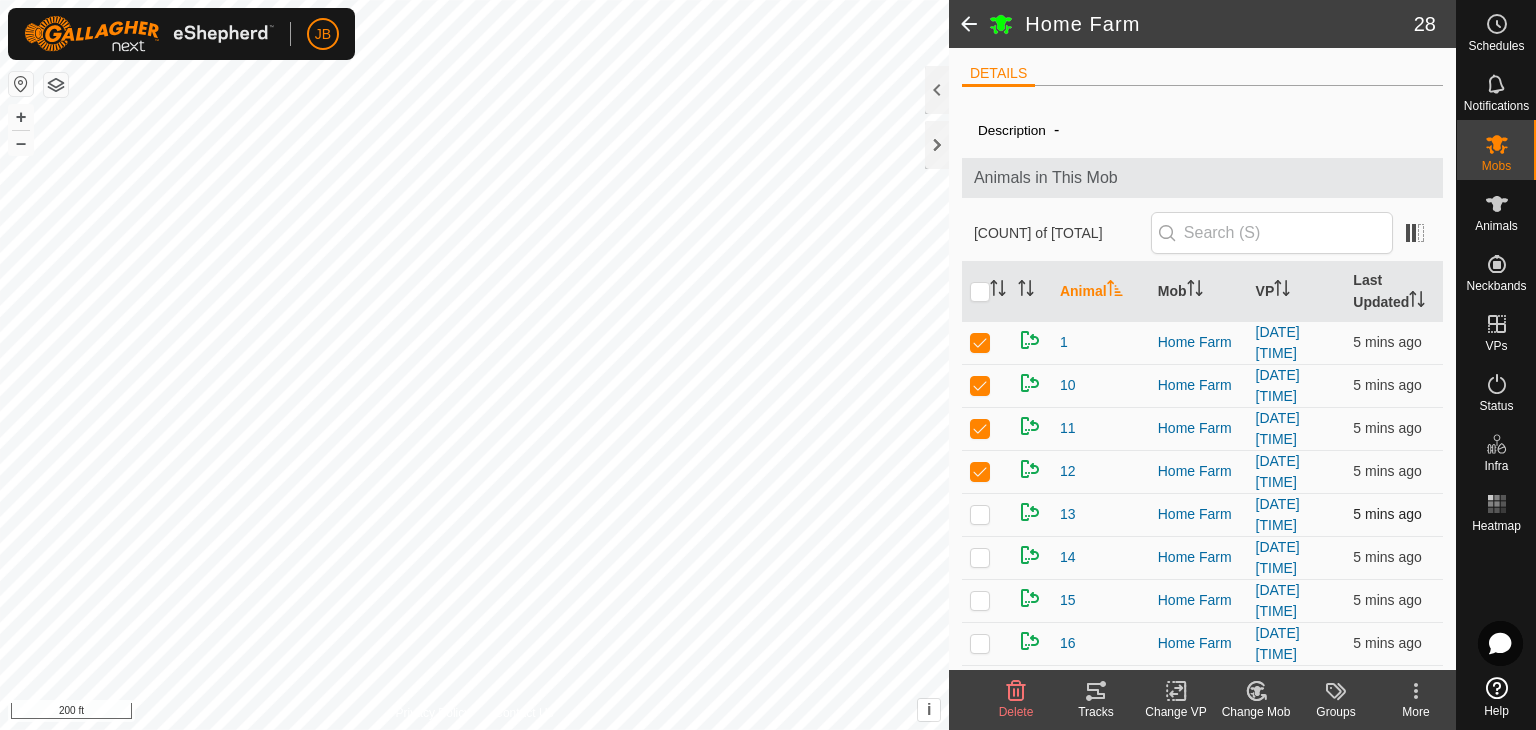 click at bounding box center (986, 514) 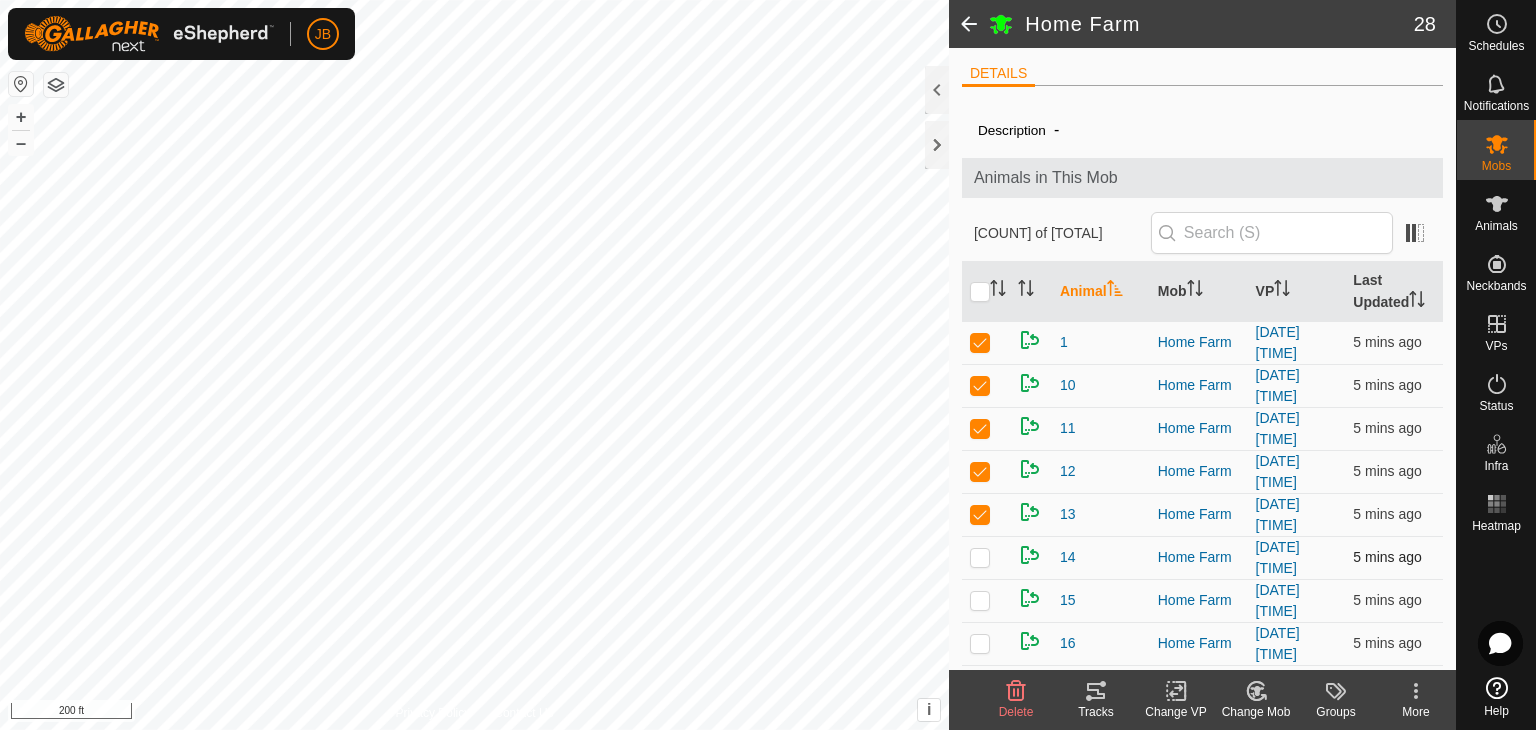 click at bounding box center [980, 557] 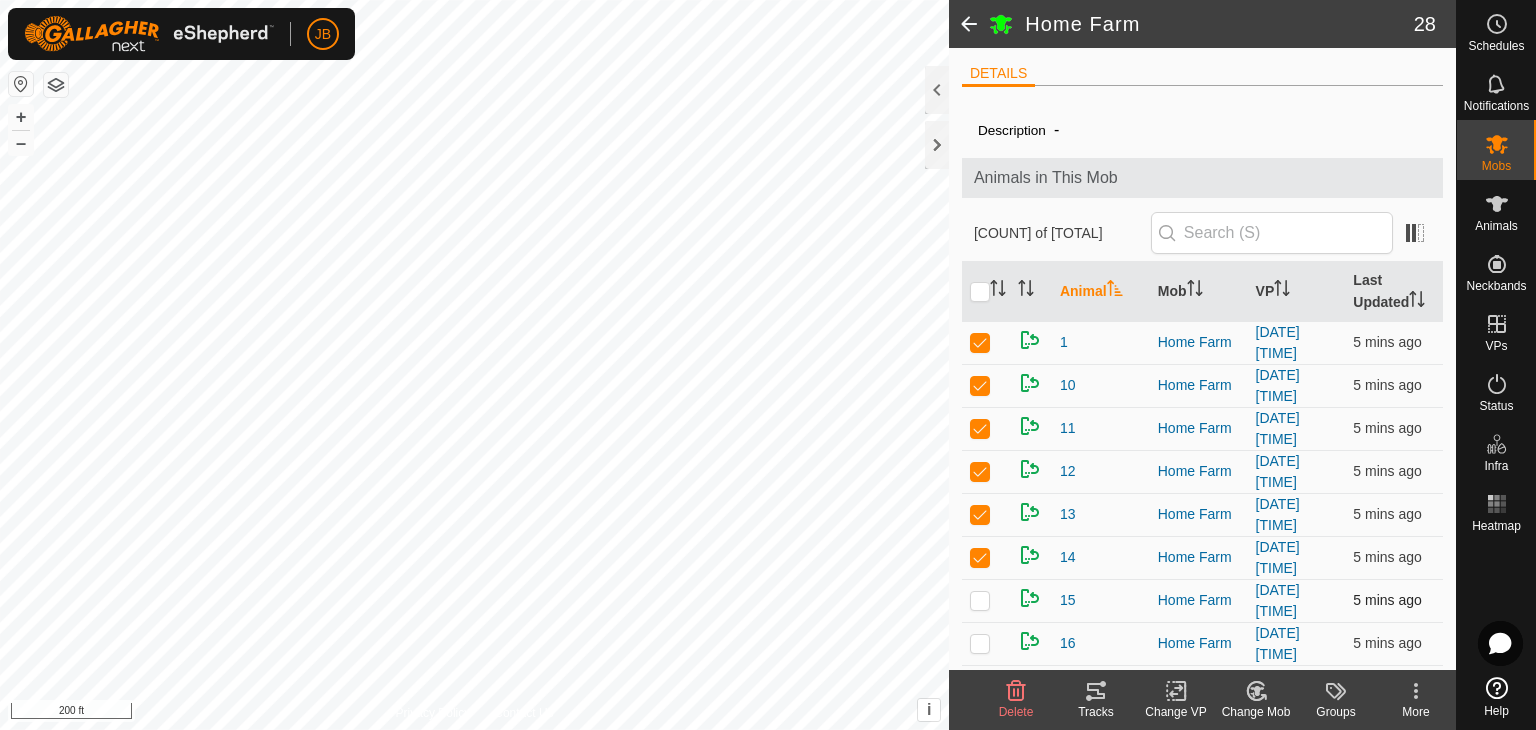 click at bounding box center [986, 600] 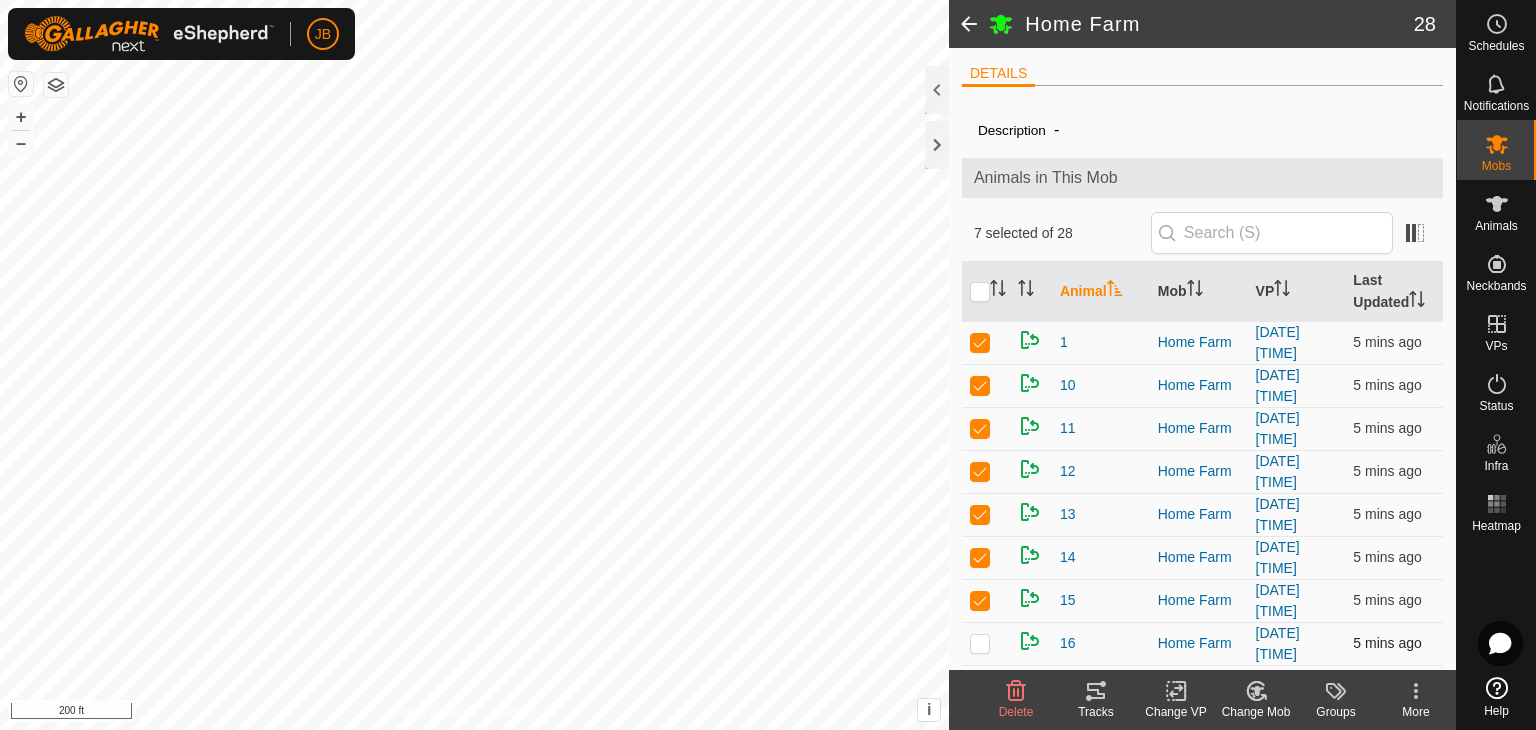 click at bounding box center [980, 643] 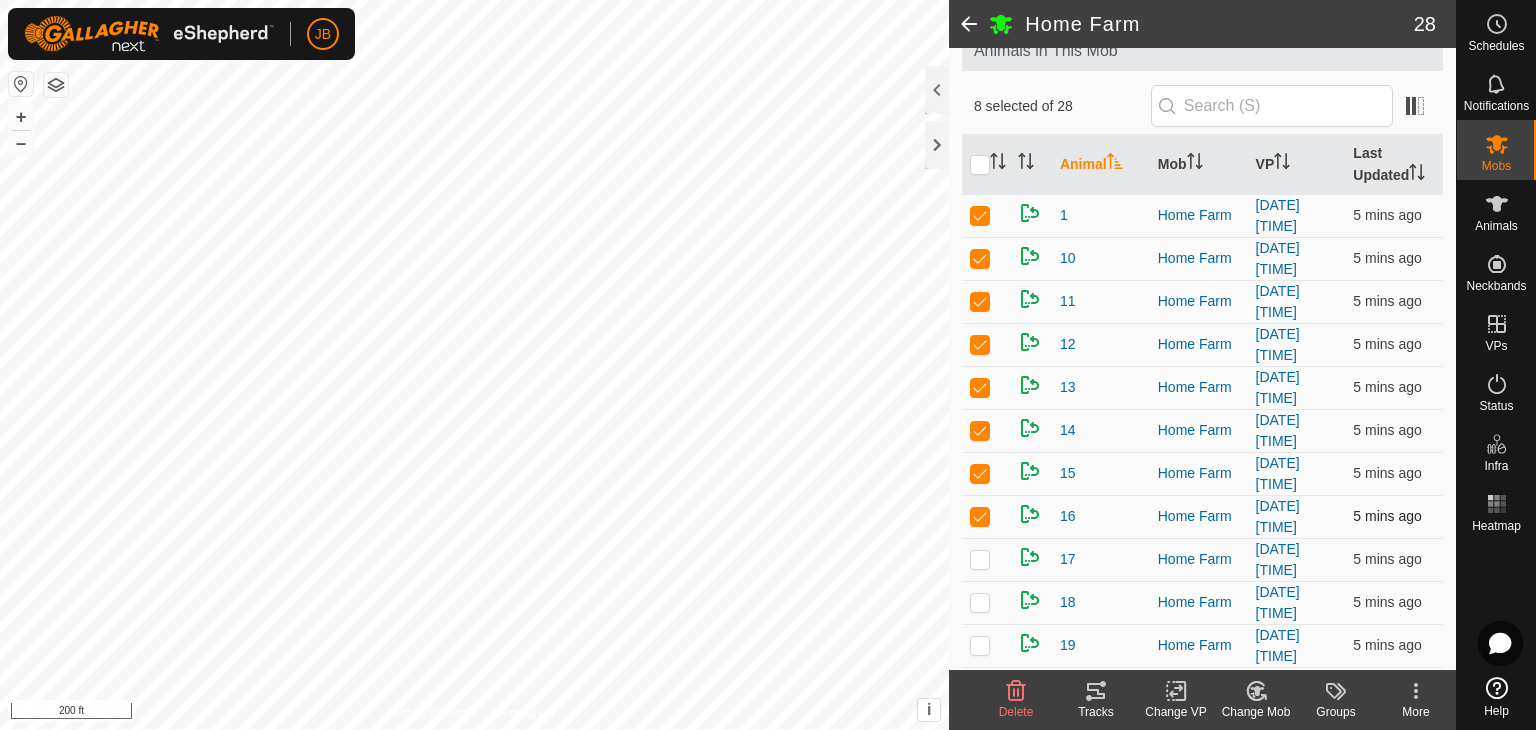 scroll, scrollTop: 131, scrollLeft: 0, axis: vertical 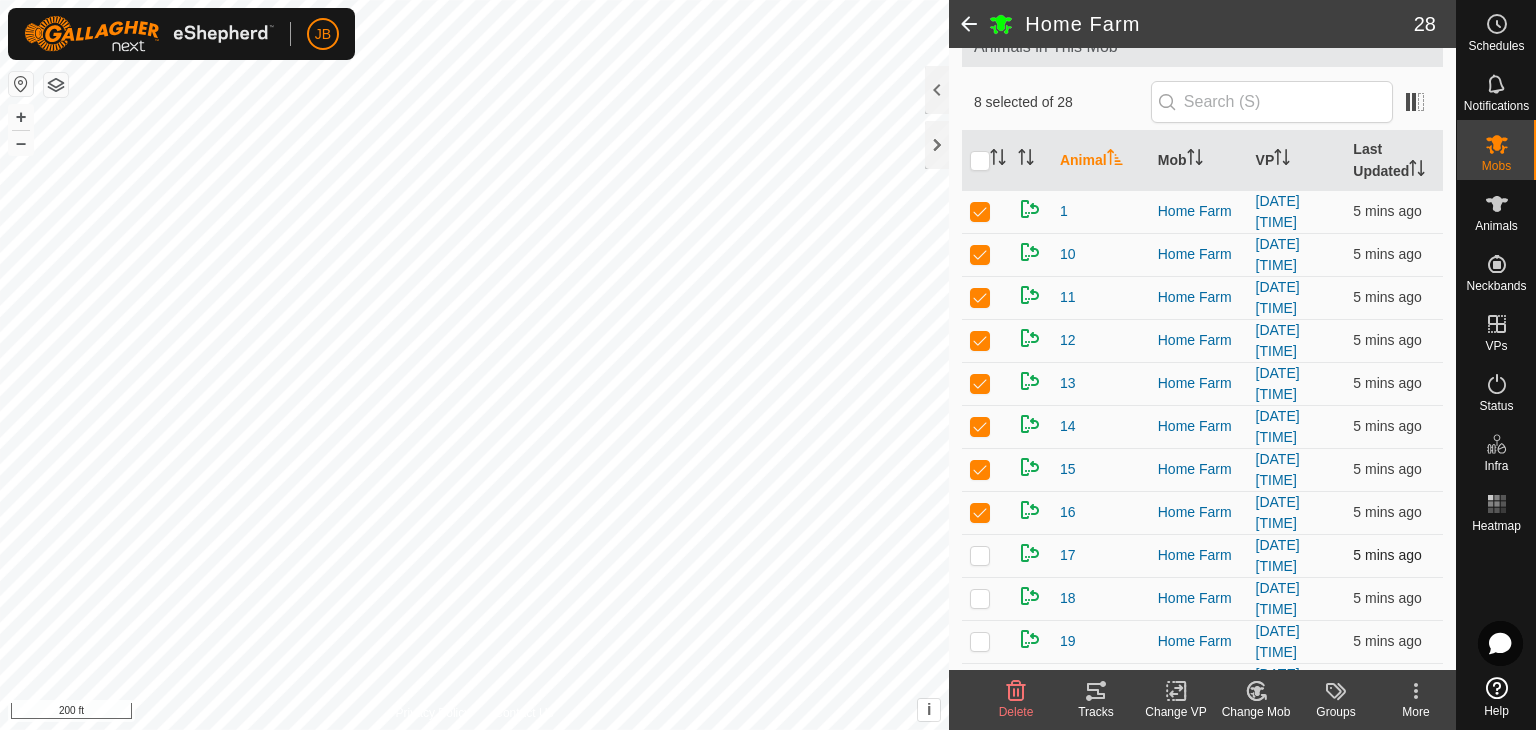 click at bounding box center [980, 555] 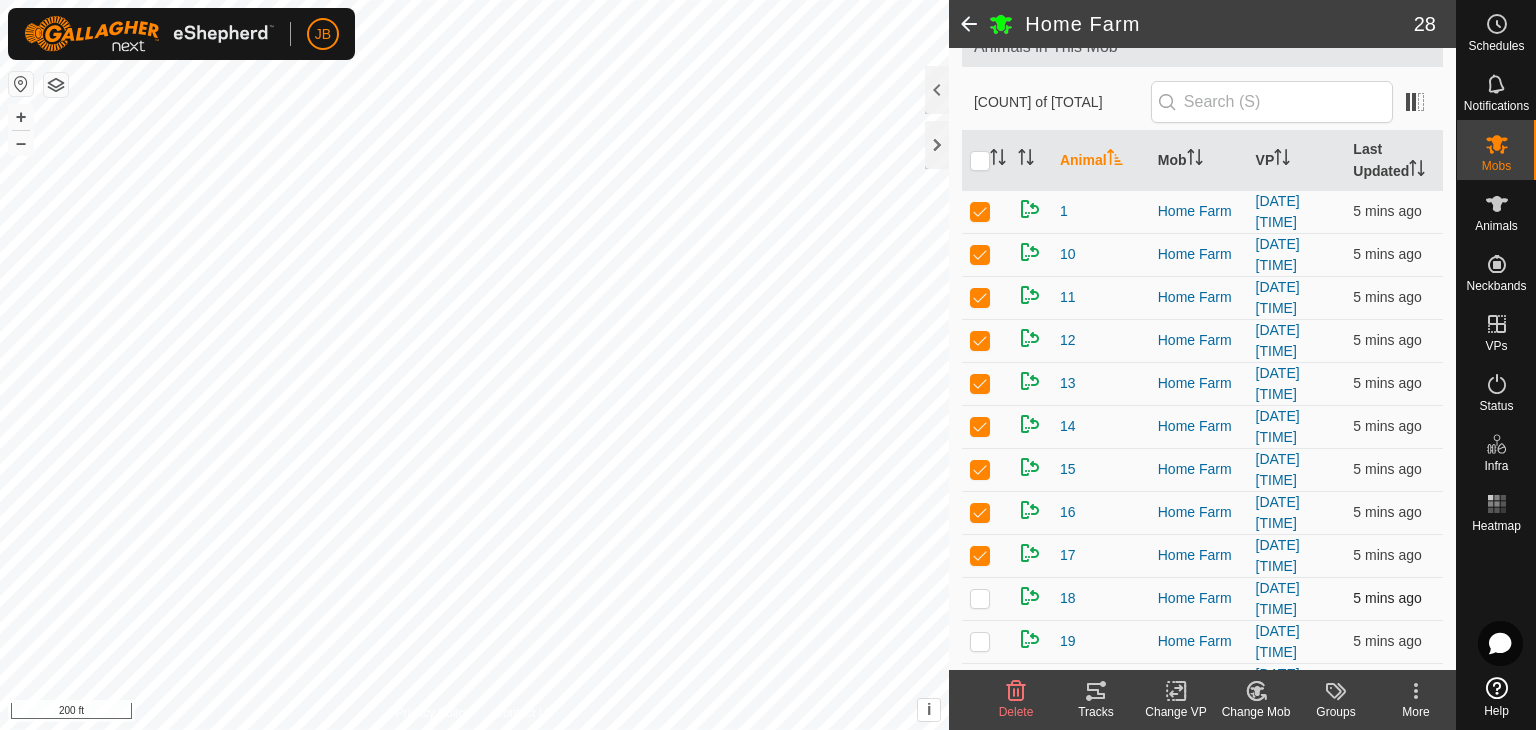 click at bounding box center [980, 598] 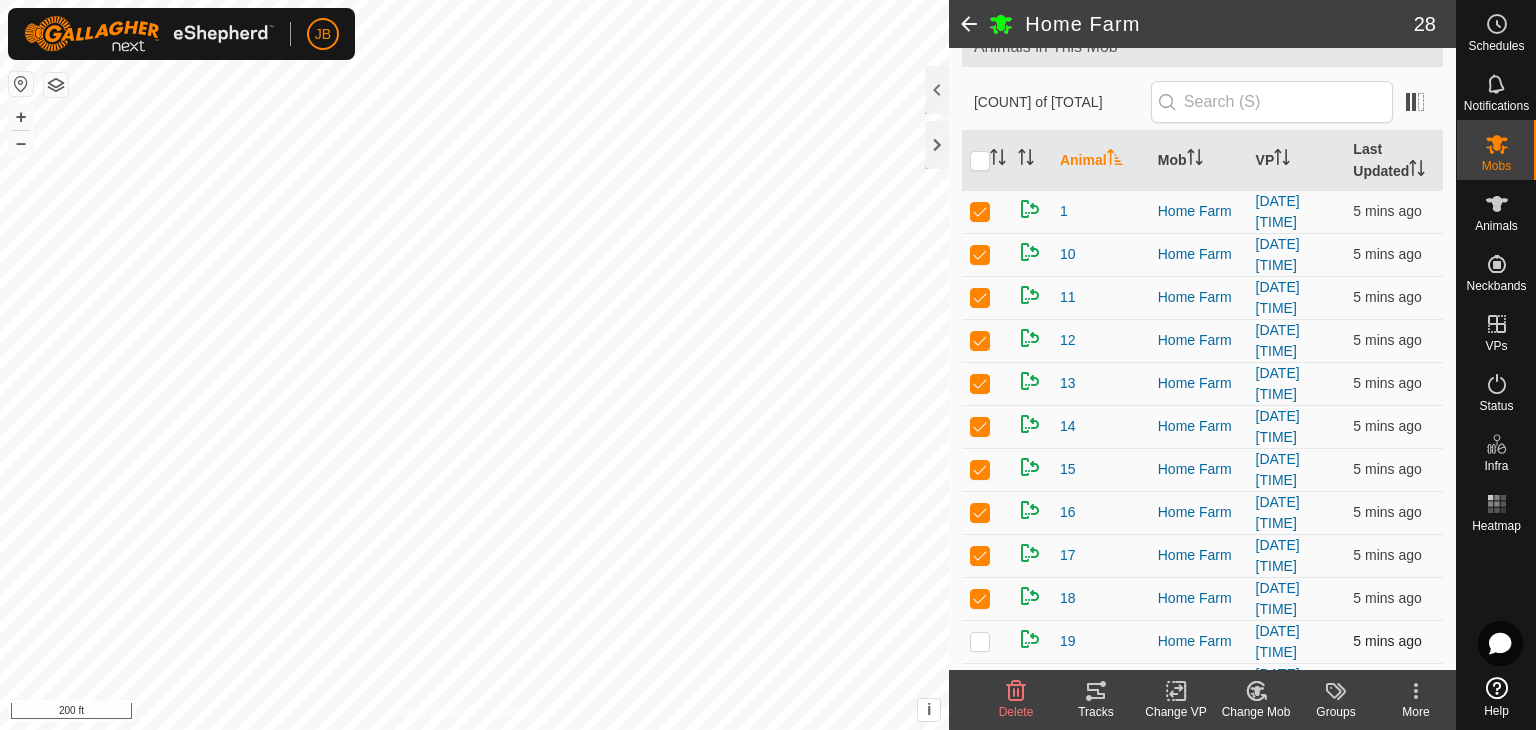 click at bounding box center [980, 641] 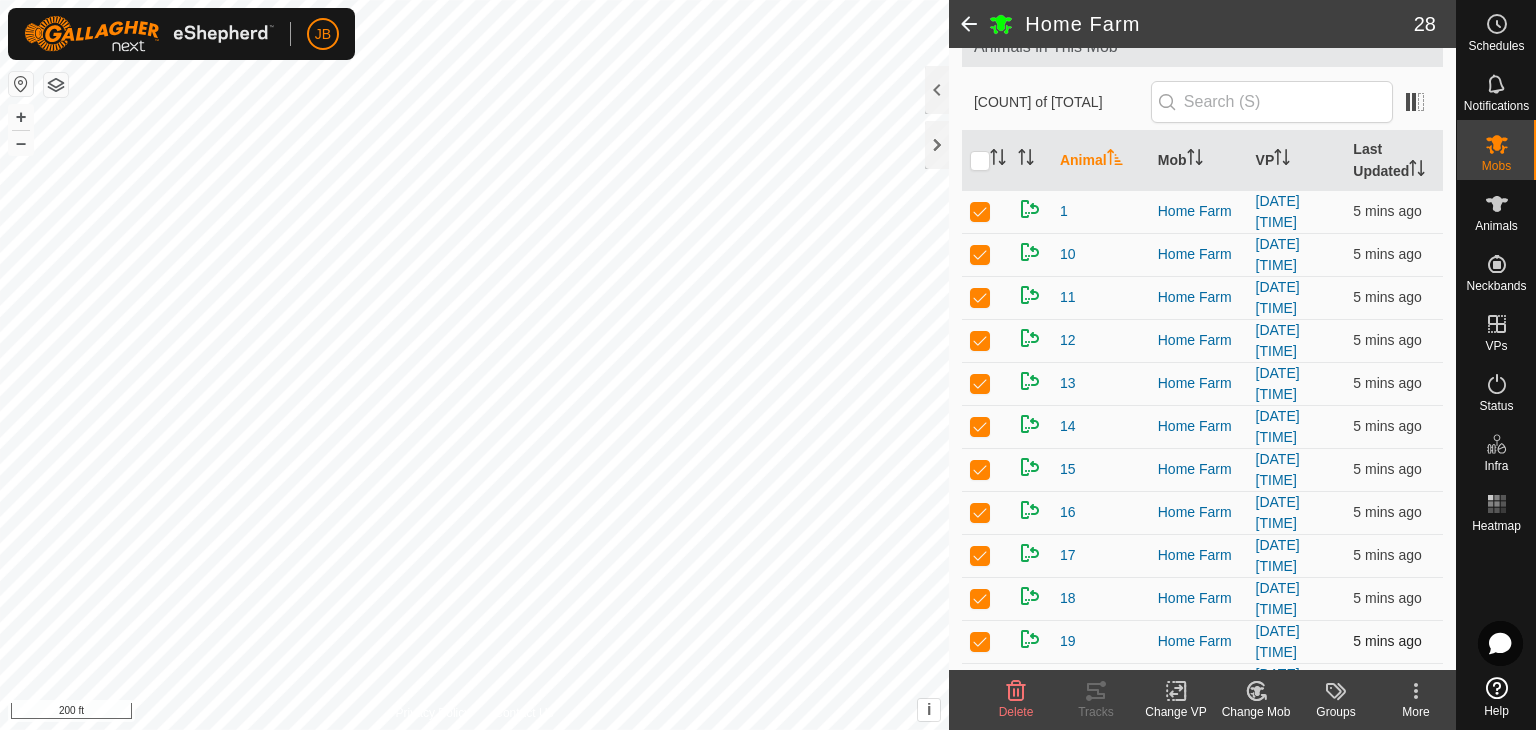 click at bounding box center (980, 641) 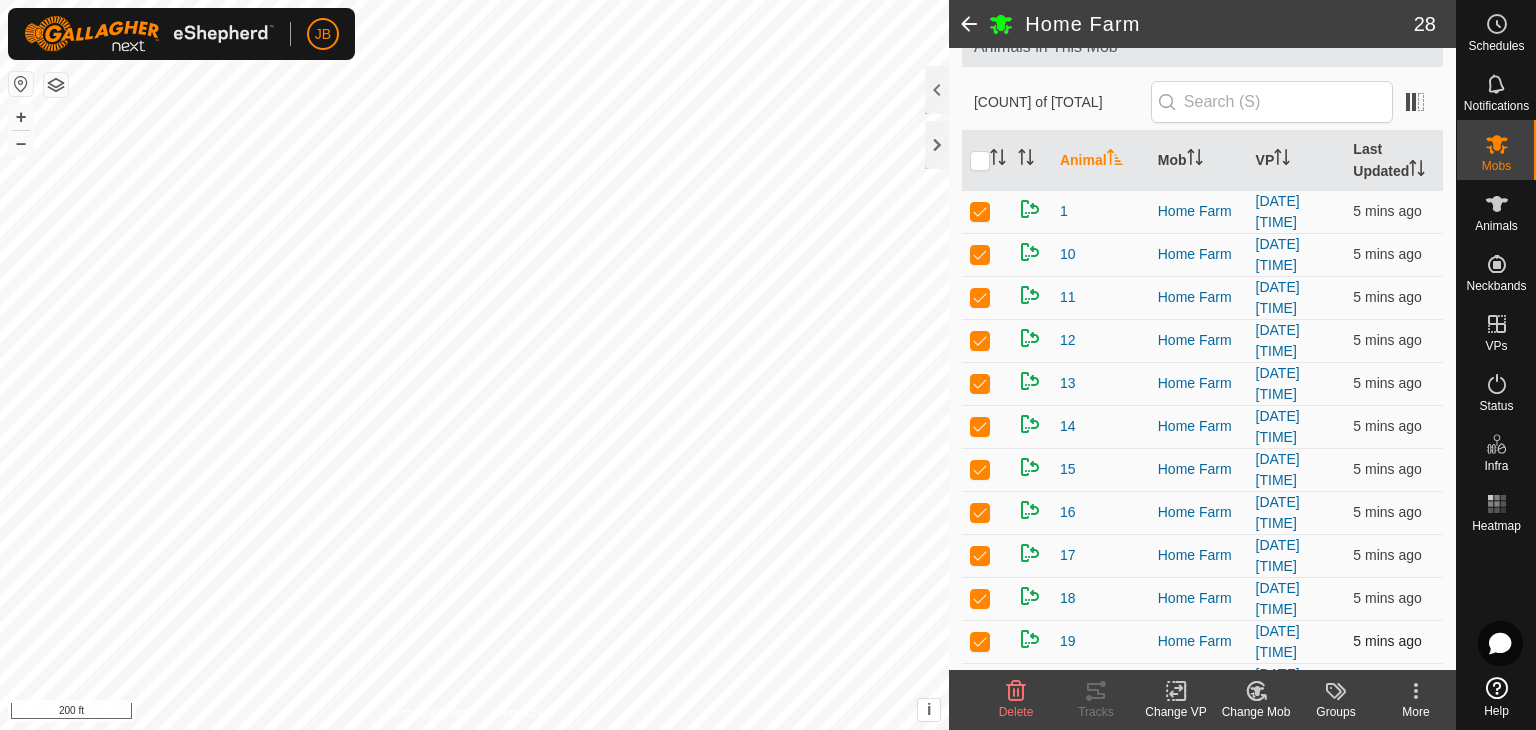 checkbox on "false" 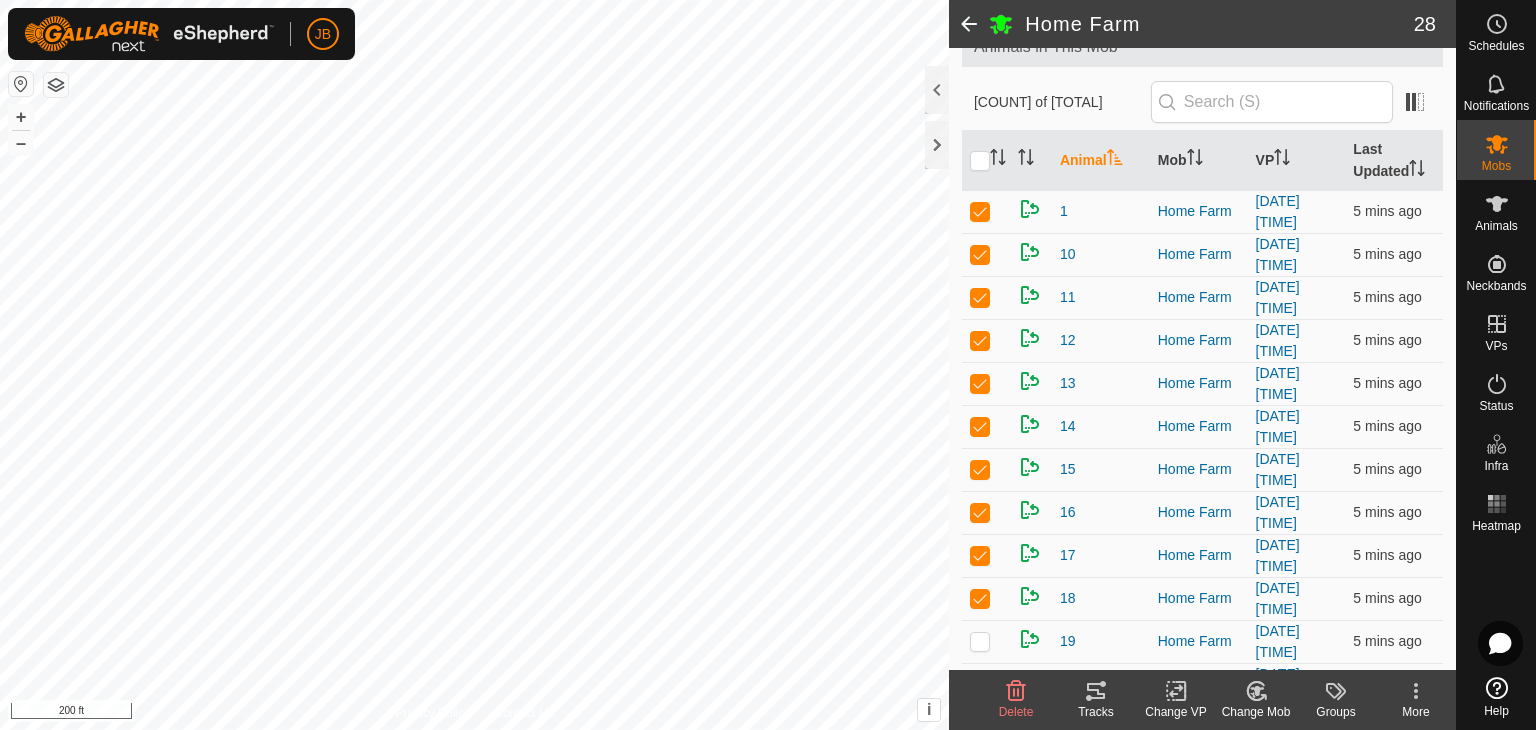 click 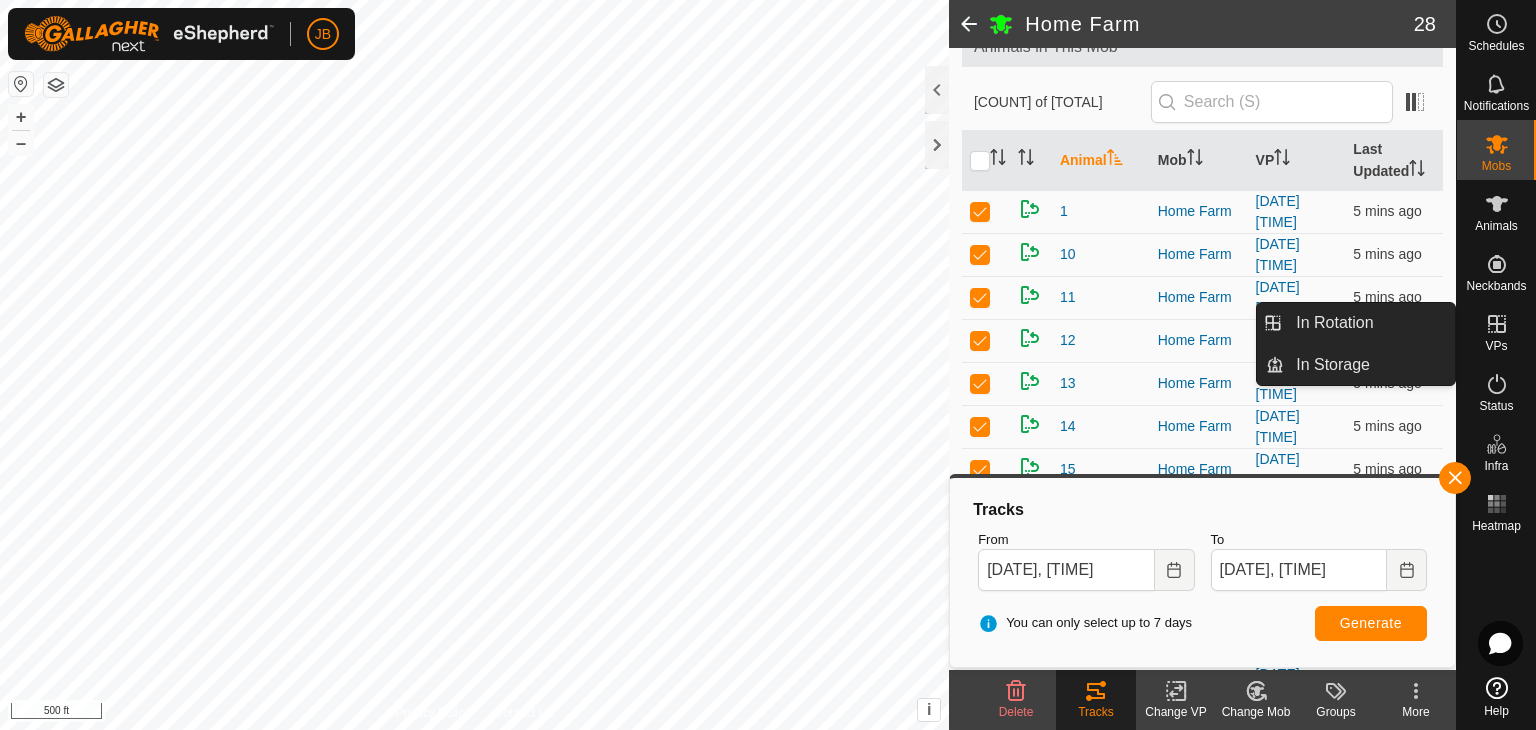 click 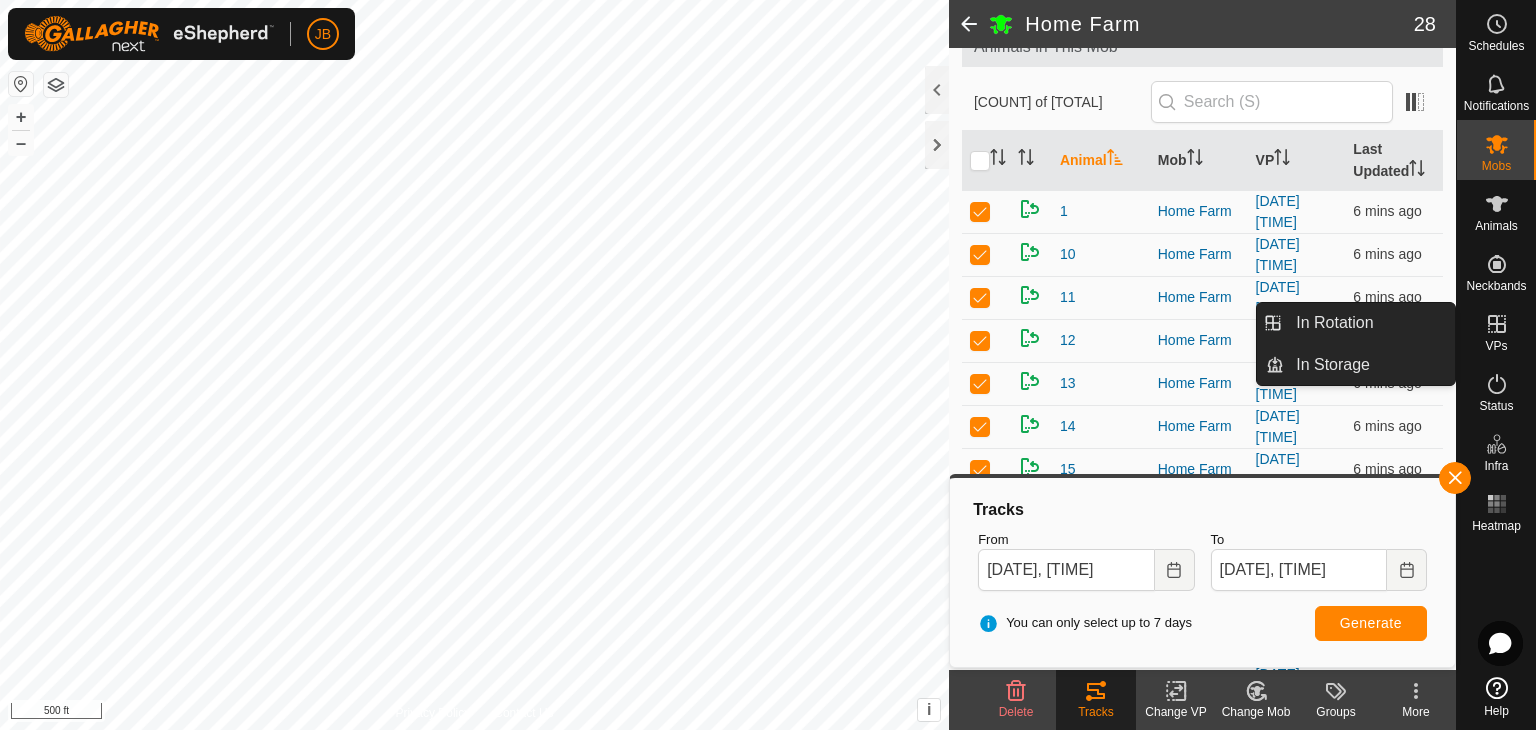 click 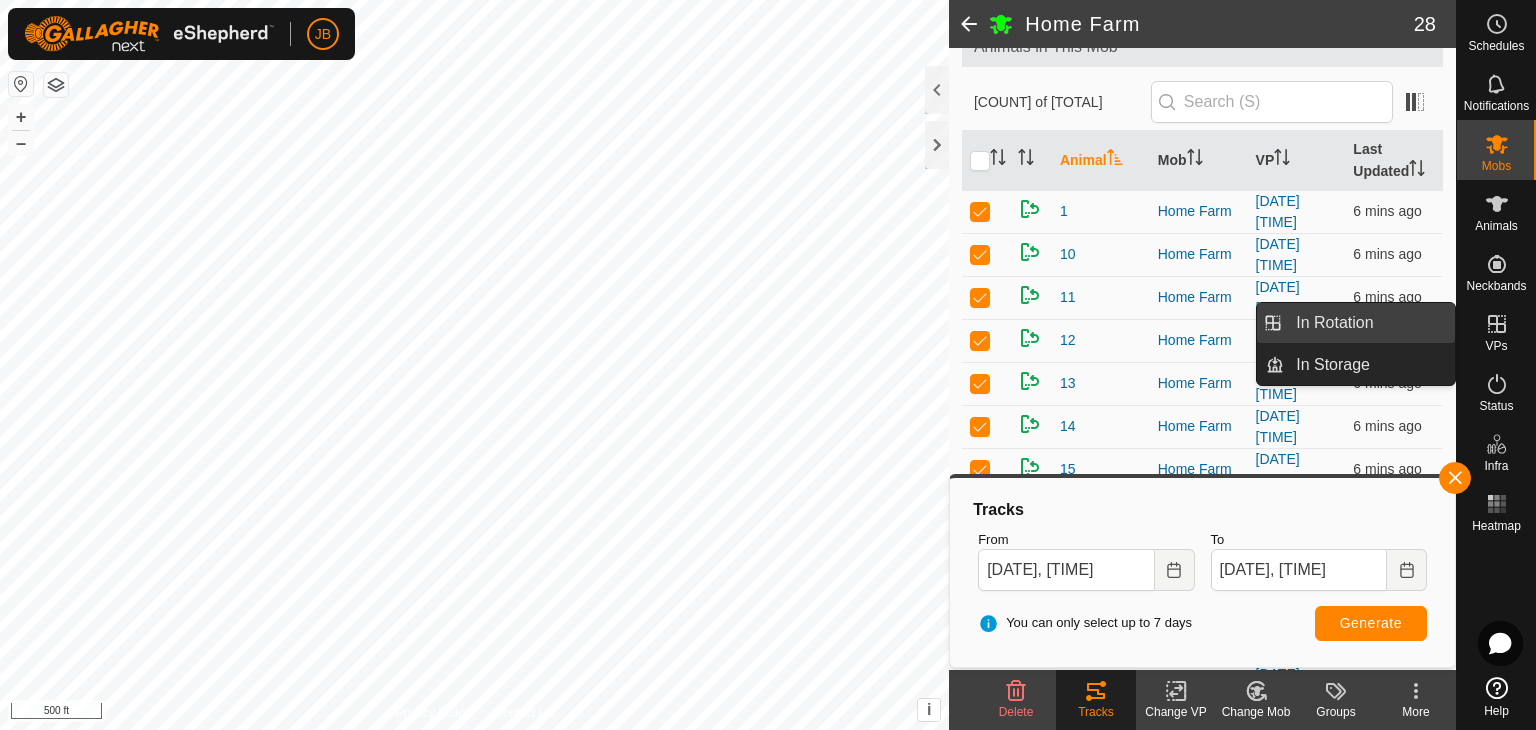 click on "In Rotation" at bounding box center (1369, 323) 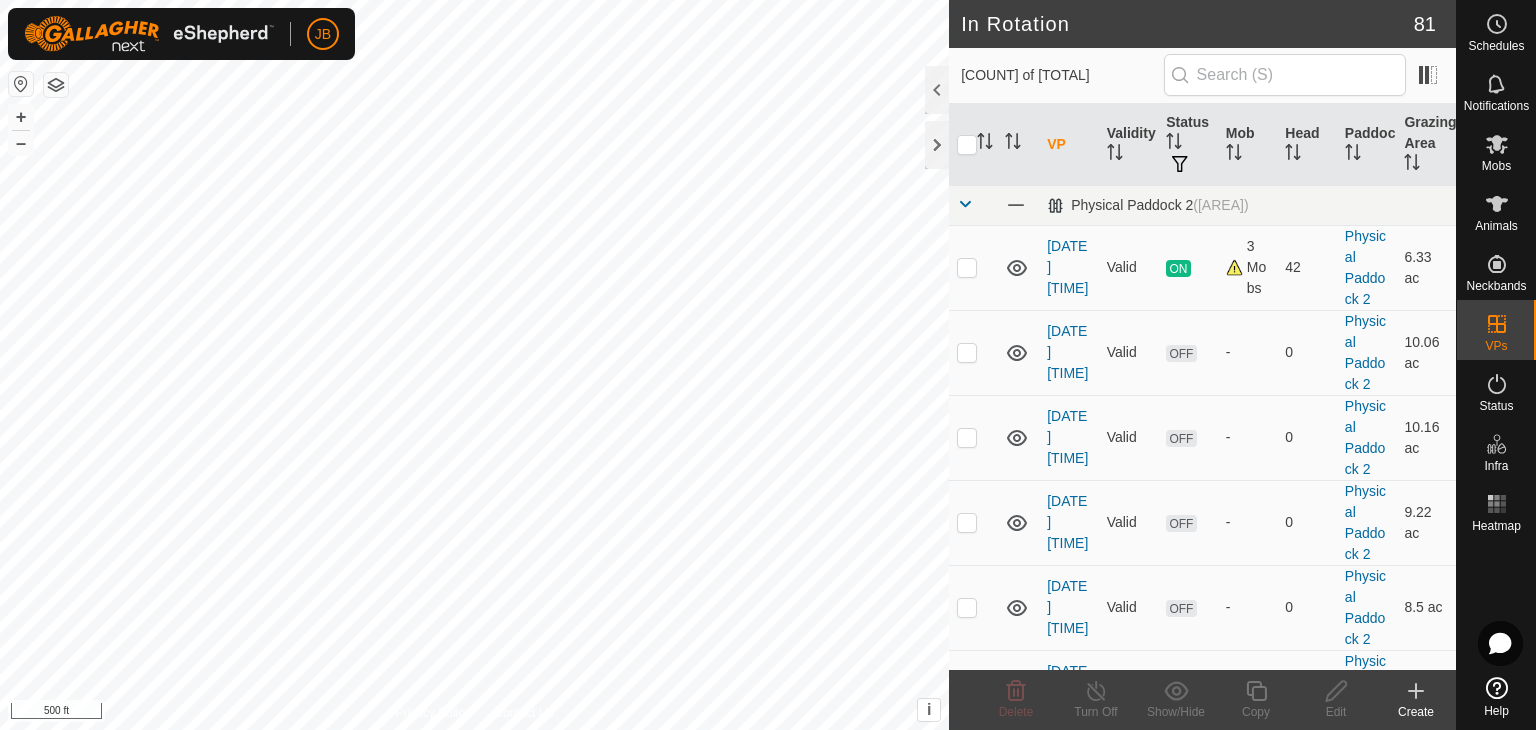 click 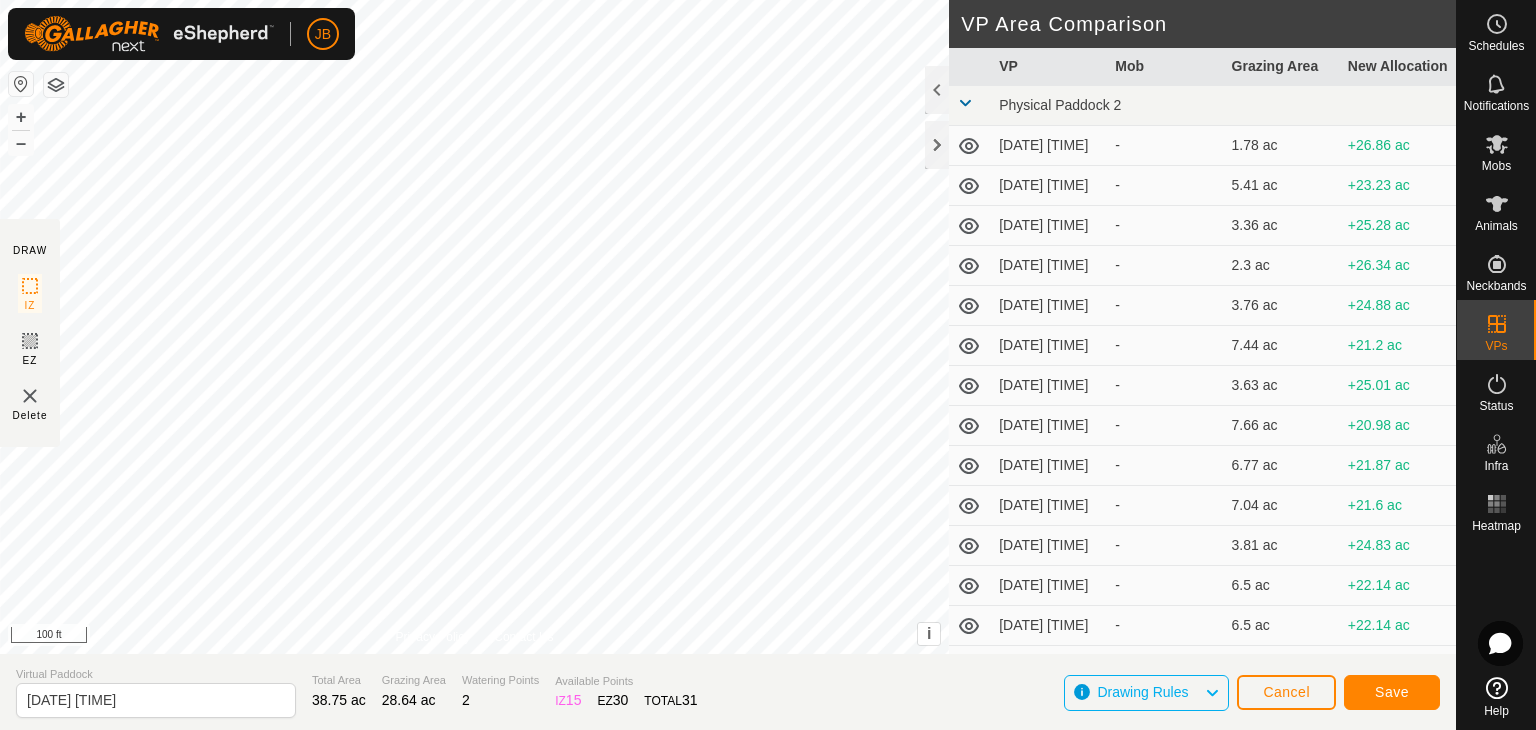 click on "JB Schedules Notifications Mobs Animals Neckbands VPs Status Infra Heatmap Help DRAW IZ EZ Delete Privacy Policy Contact Us + – ⇧ i This application includes HERE Maps. © 2024 HERE. All rights reserved. 100 ft VP Area Comparison     VP   Mob   Grazing Area   New Allocation  Physical Paddock 2  [DATE] [TIME]  -  [AREA]  + [AREA]  [DATE] [TIME]  -  [AREA]  + [AREA]  [DATE] [TIME]  -  [AREA]  + [AREA]  [DATE] [TIME]  -  [AREA]  + [AREA]  [DATE] [TIME]  -  [AREA]  + [AREA]  [DATE] [TIME]  -  [AREA]  + [AREA]  [DATE] [TIME]  -  [AREA]  + [AREA]  [DATE] [TIME]  -  [AREA]  + [AREA]  [DATE] [TIME]  -  [AREA]  + [AREA]  [DATE] [TIME]  -  [AREA]  + [AREA]  [DATE] [TIME]  -  [AREA]  + [AREA]  [DATE] [TIME]  -  [AREA]  + [AREA]  [DATE] [TIME]  -  [AREA]  + [AREA]  [DATE] [TIME]  -  [AREA]  + [AREA]  [DATE] [TIME]  -  [AREA]  + [AREA] - - -" at bounding box center [768, 365] 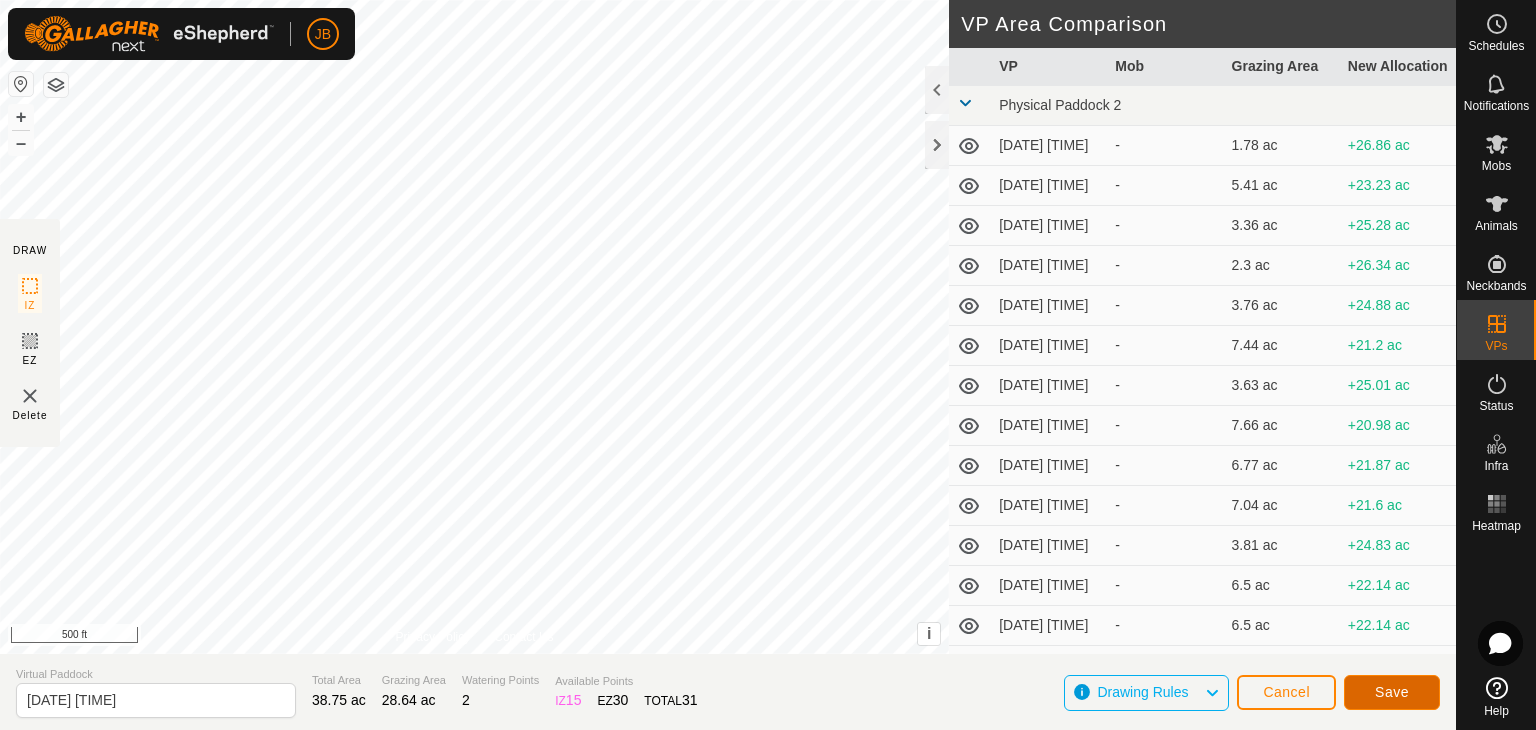 click on "Save" 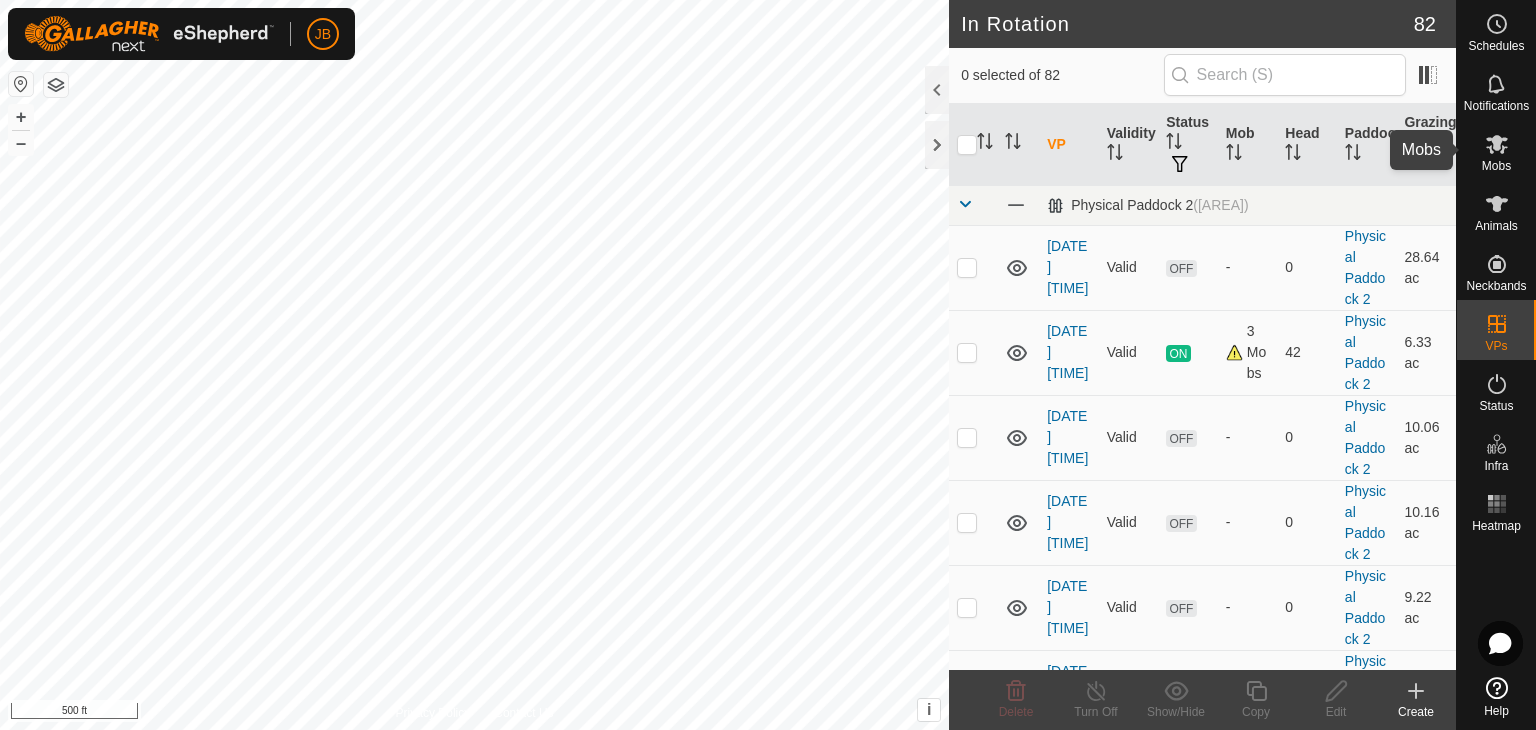 click 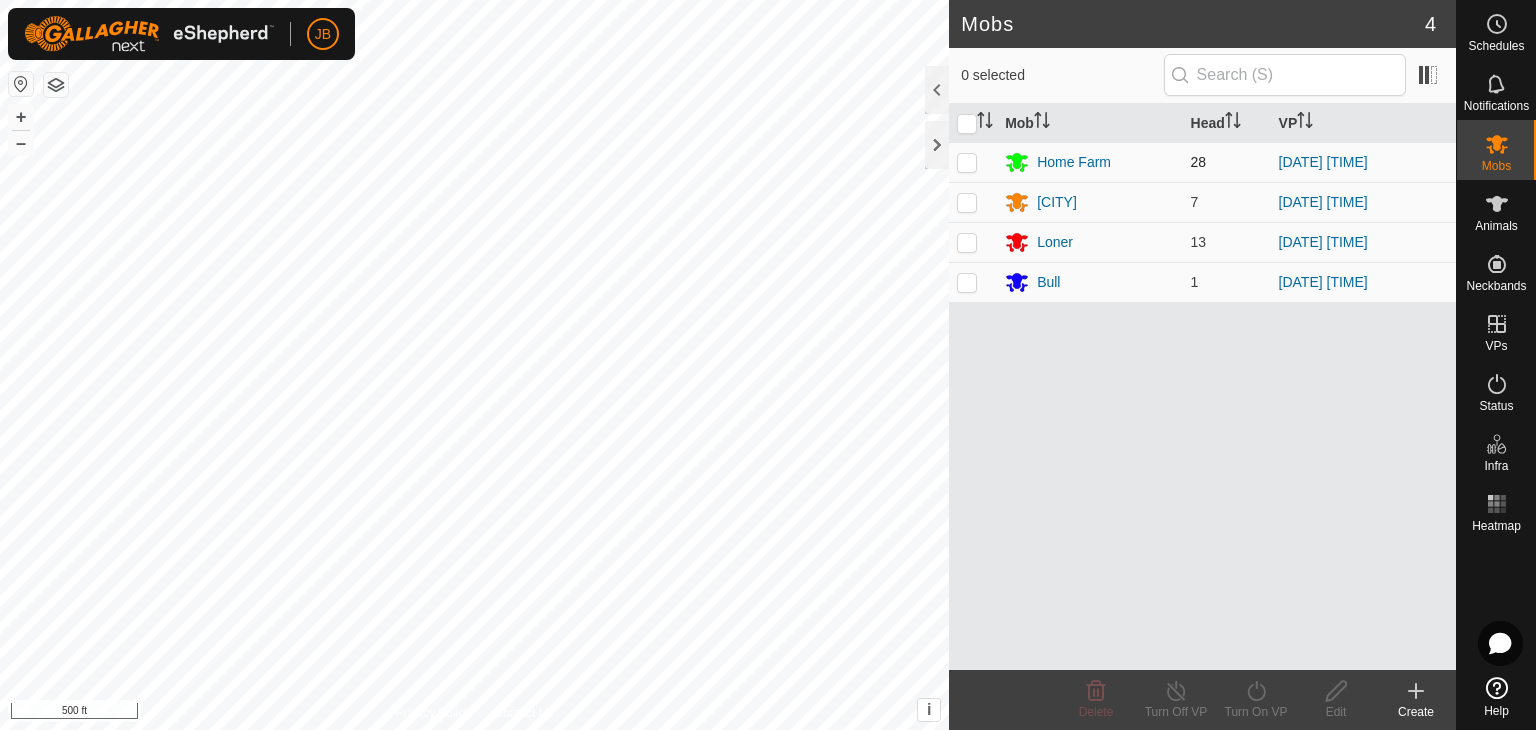 click at bounding box center [967, 162] 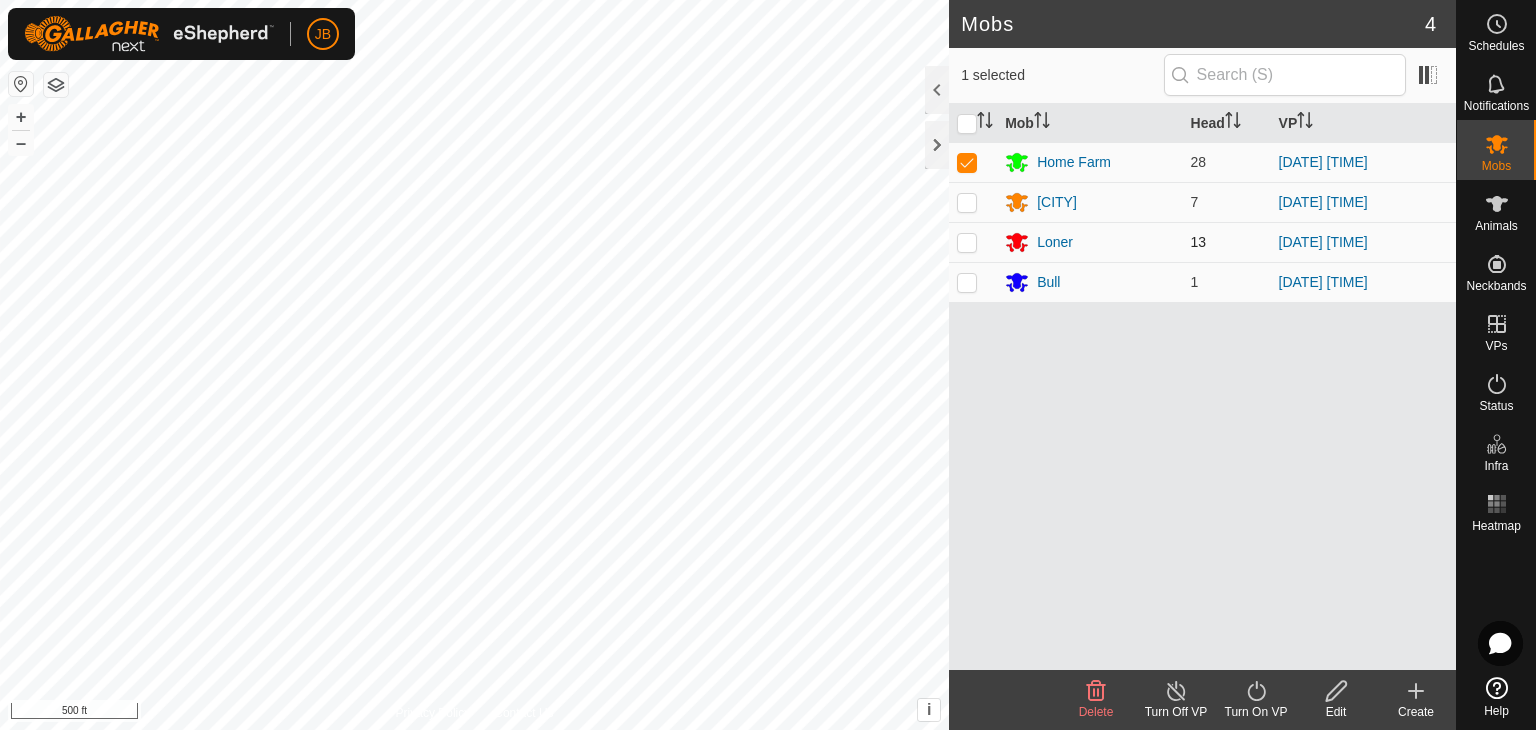 click at bounding box center (973, 242) 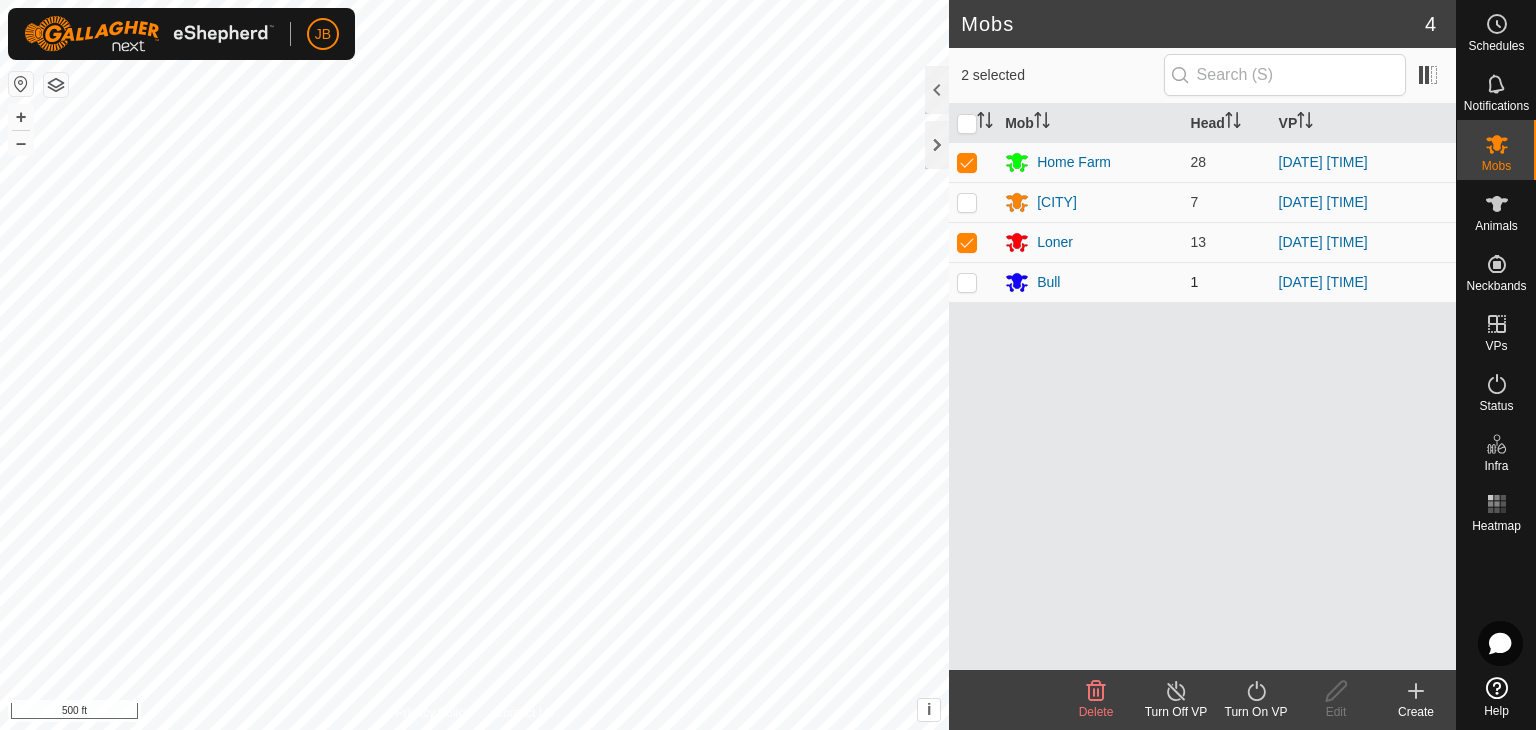 click at bounding box center [967, 282] 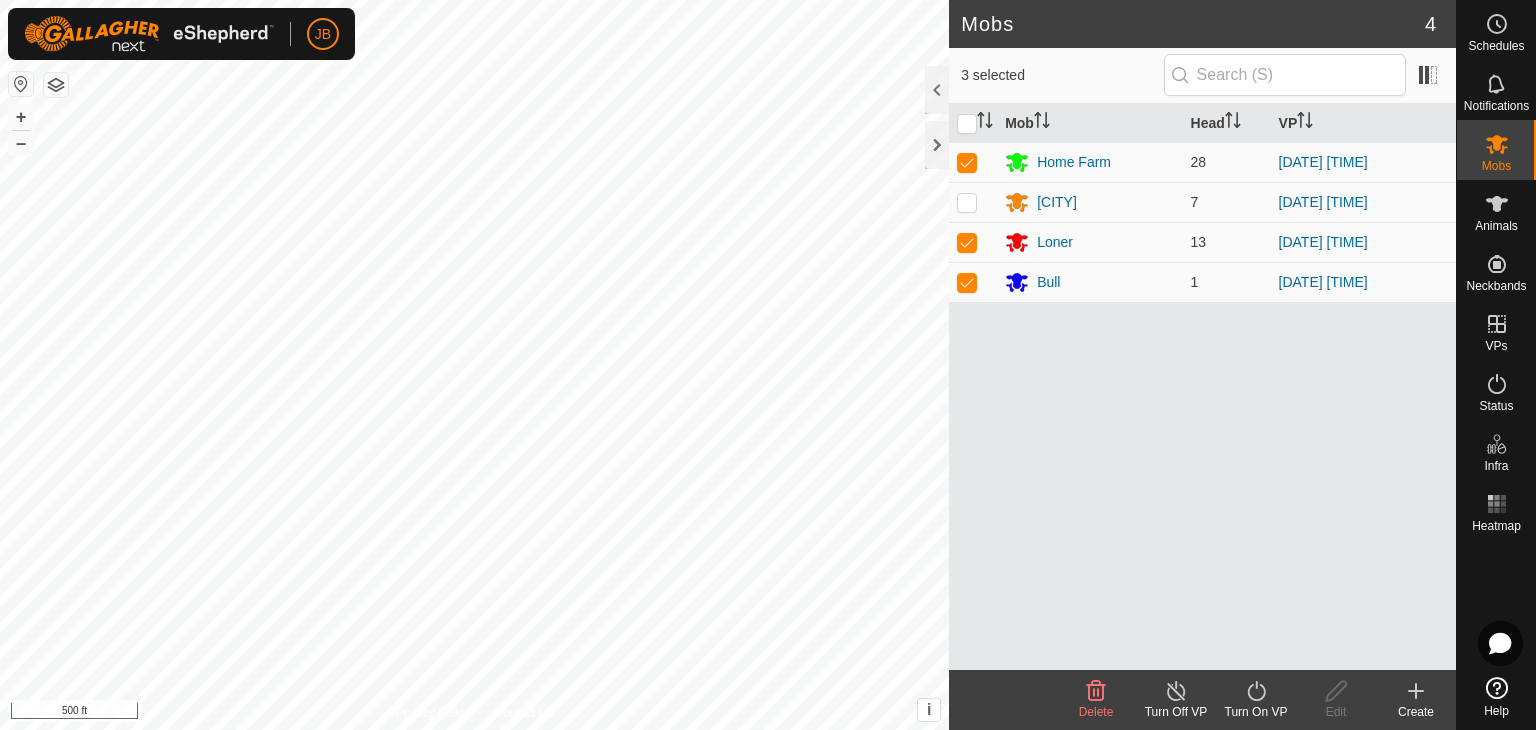 click 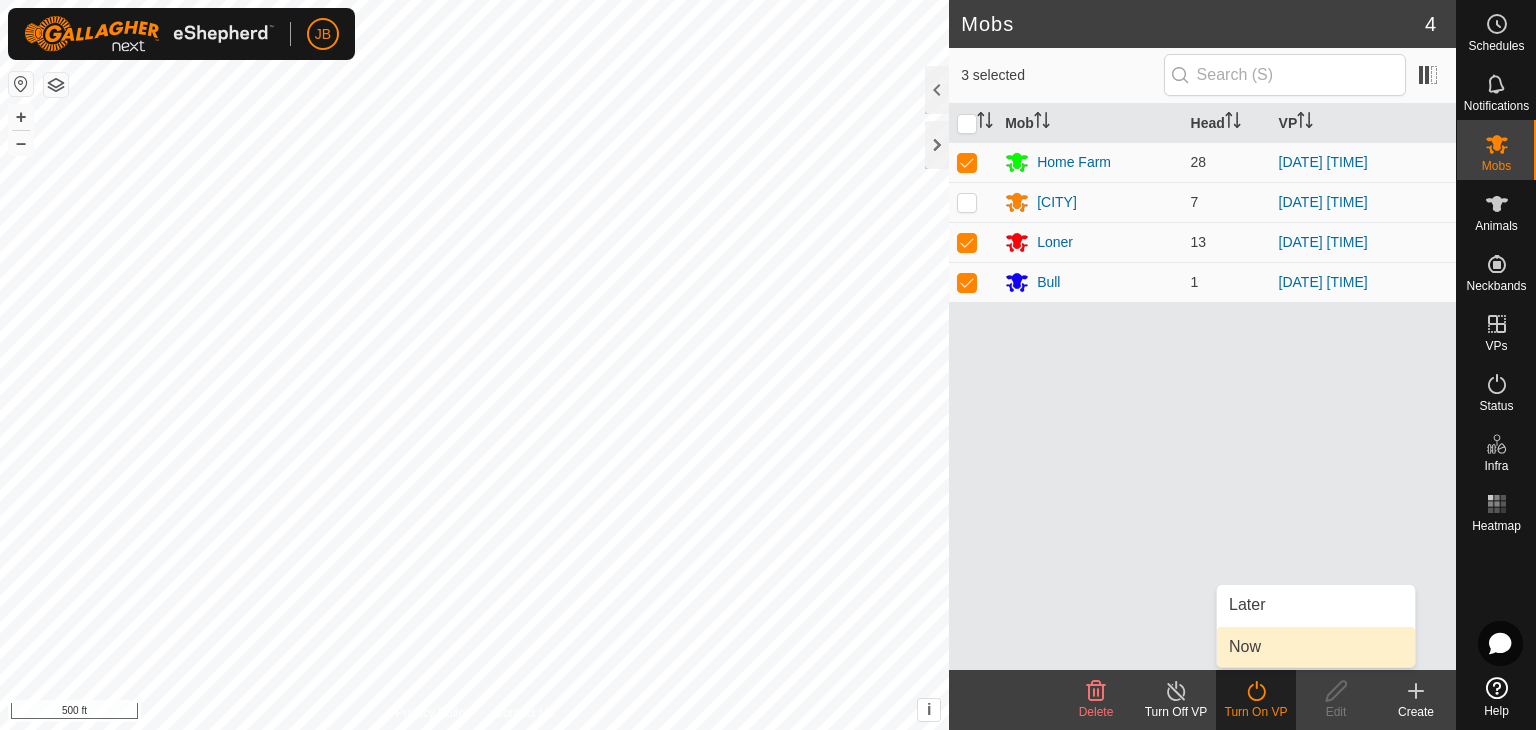 click on "Now" at bounding box center (1316, 647) 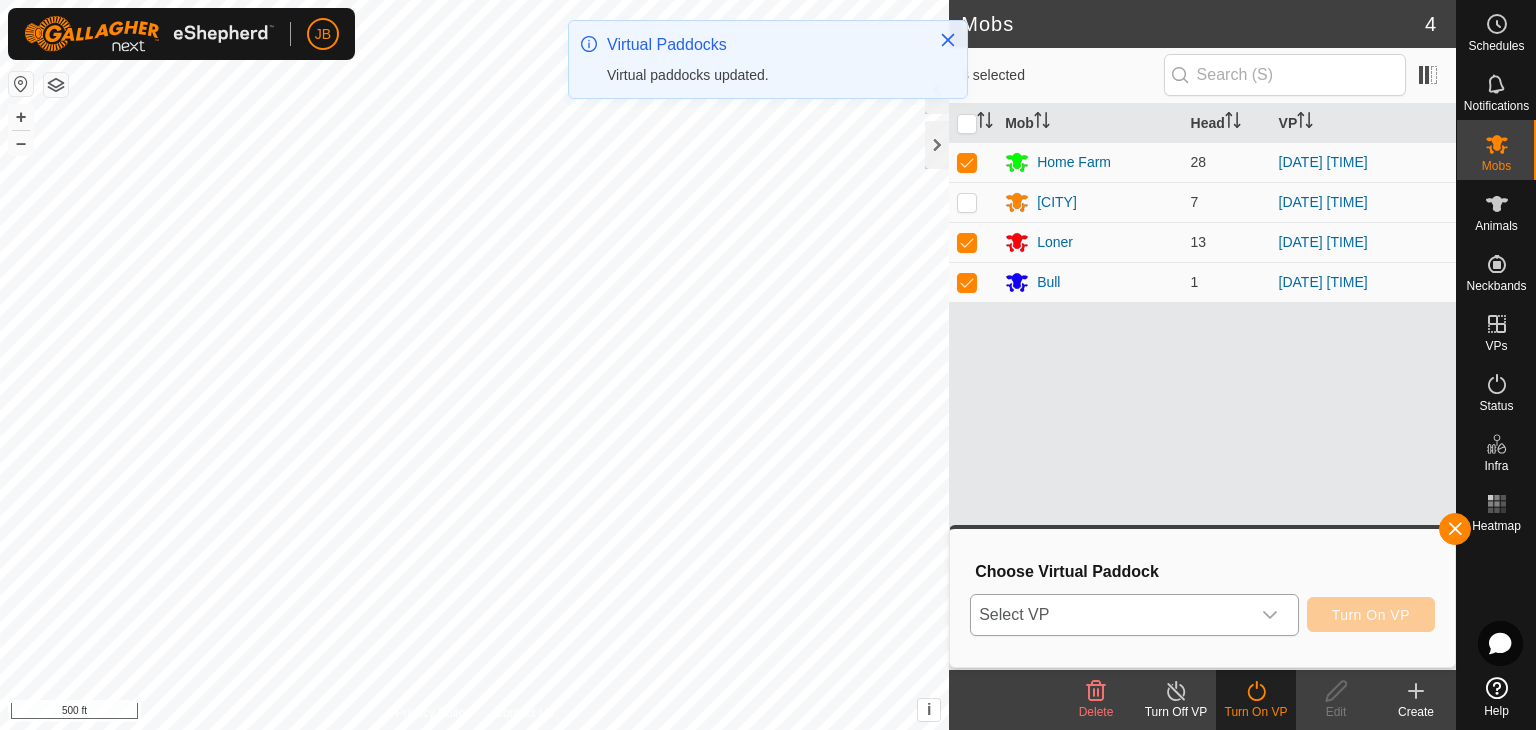 click 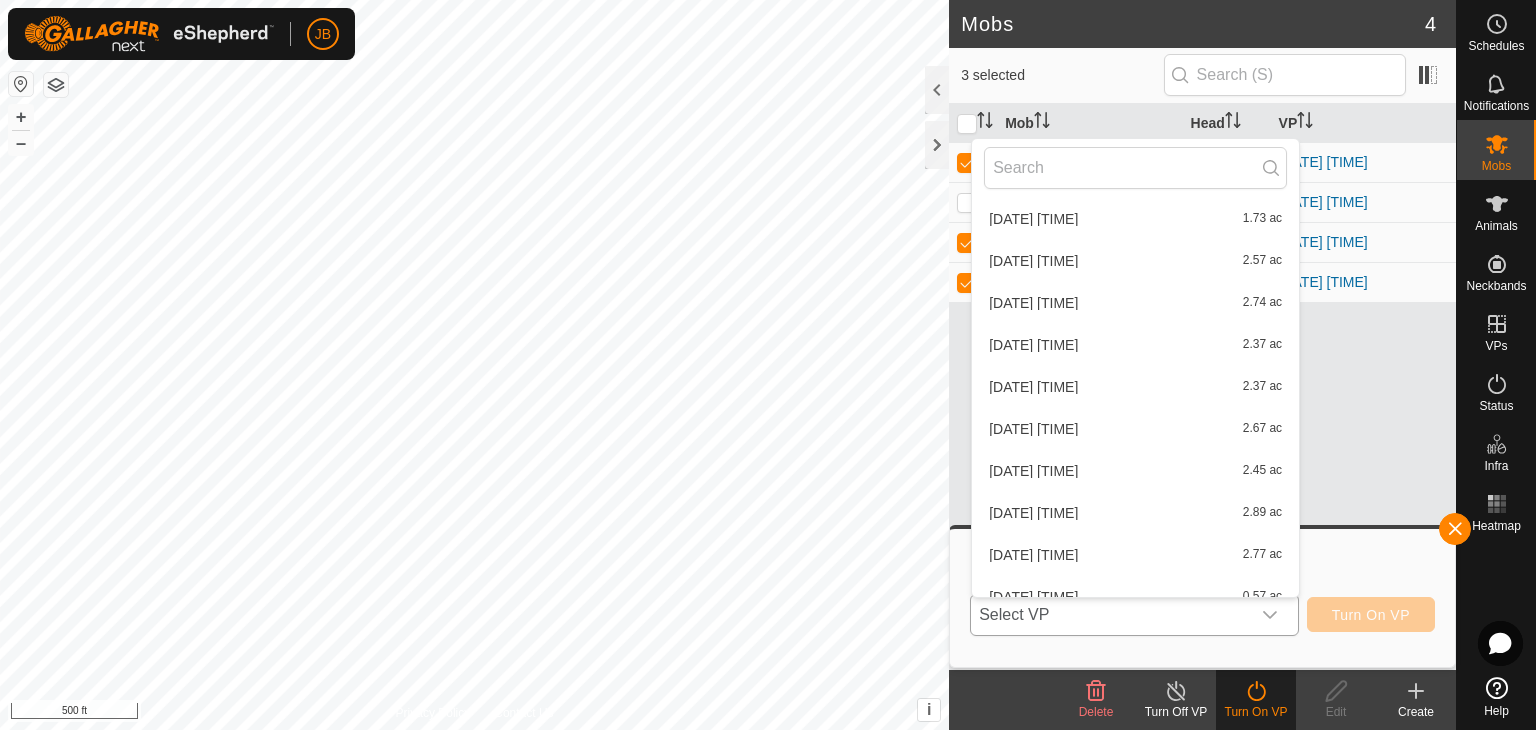 scroll, scrollTop: 3134, scrollLeft: 0, axis: vertical 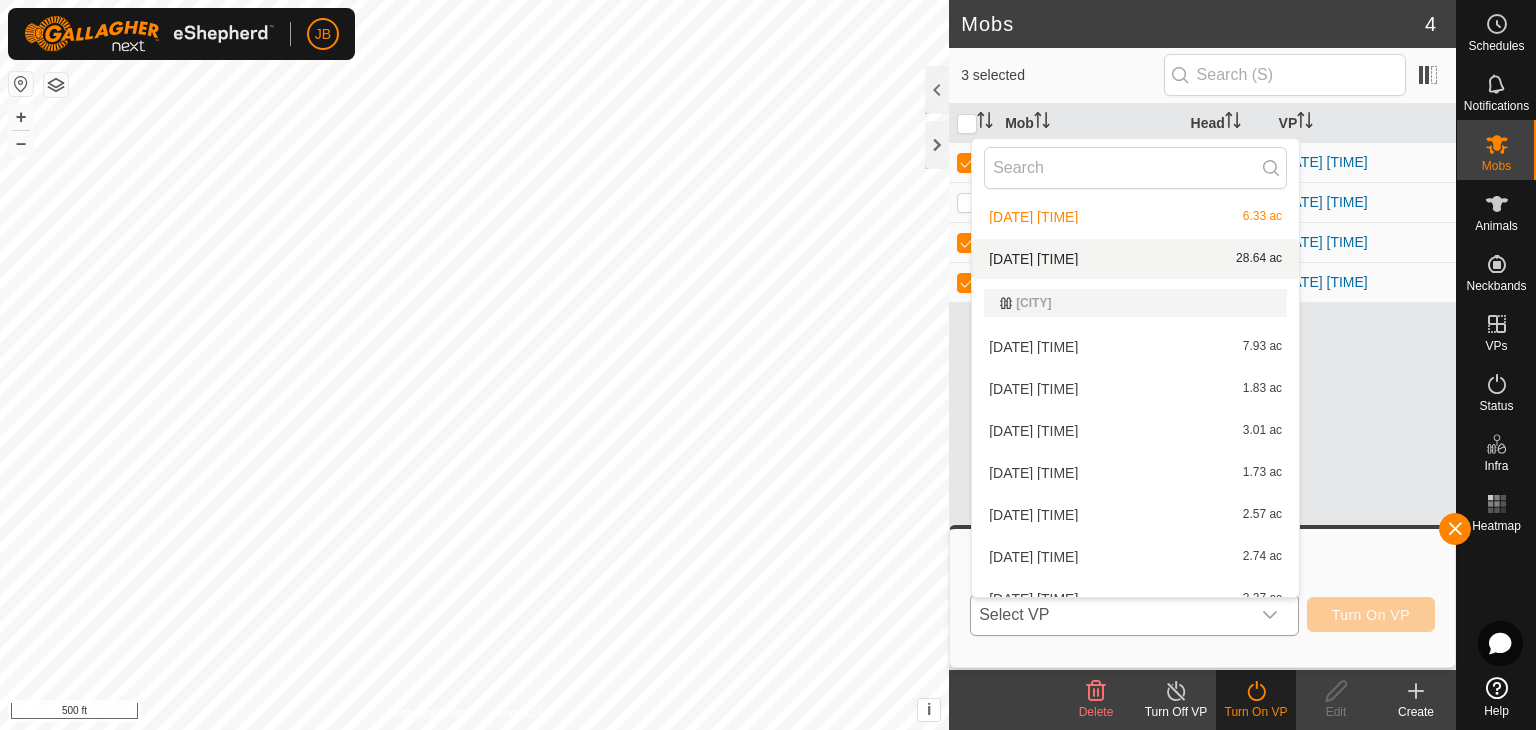 click on "[DATE] [TIME] [AREA]" at bounding box center [1135, 259] 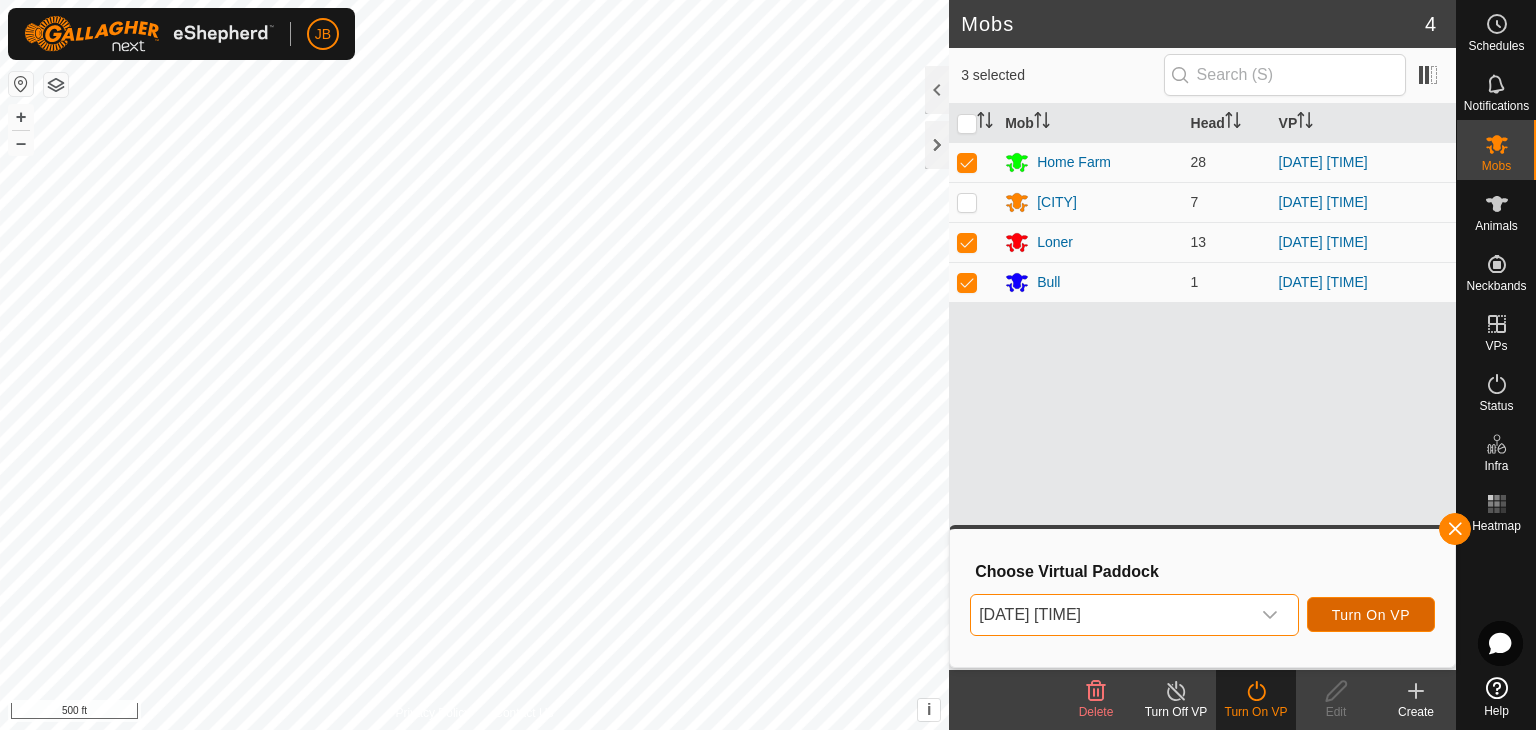 click on "Turn On VP" at bounding box center (1371, 615) 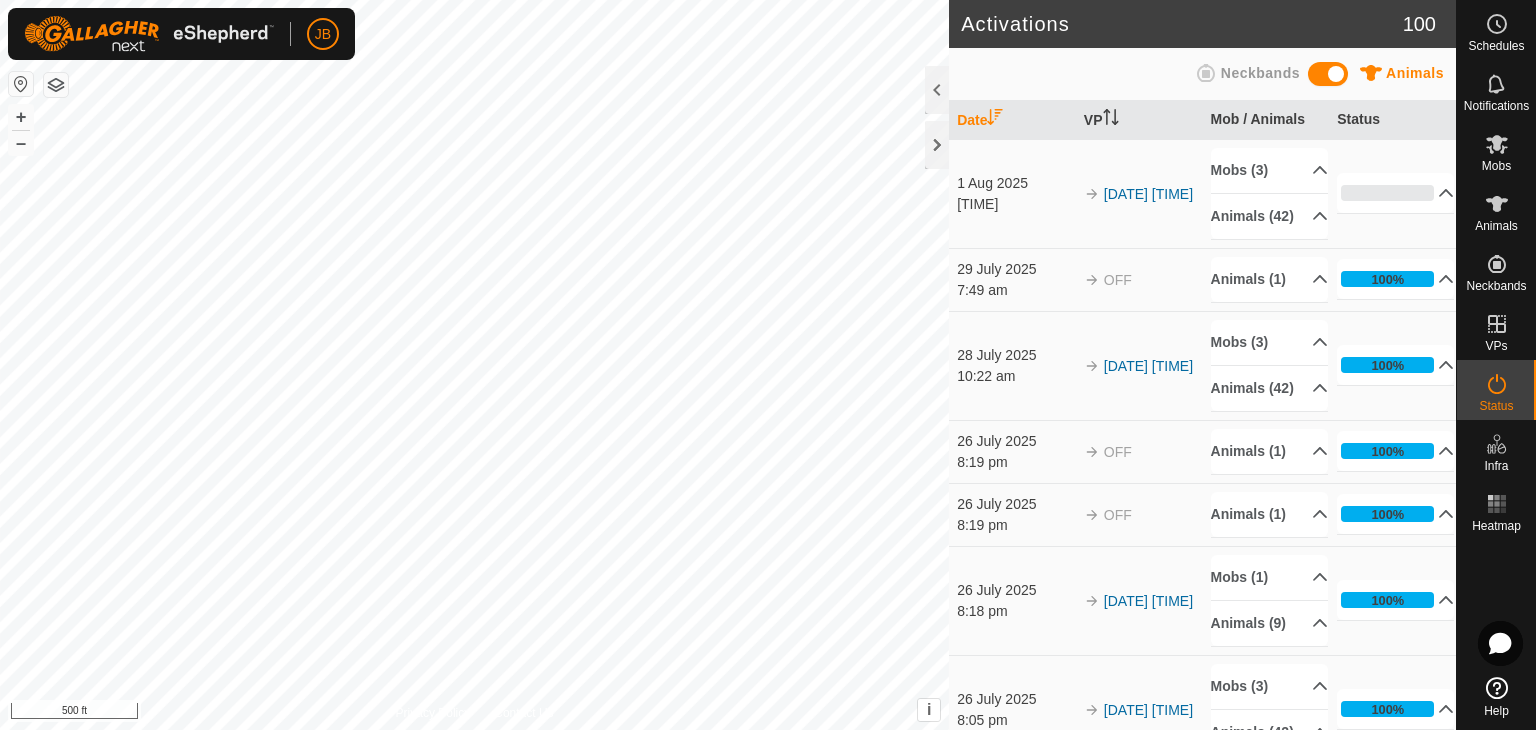 click at bounding box center [21, 84] 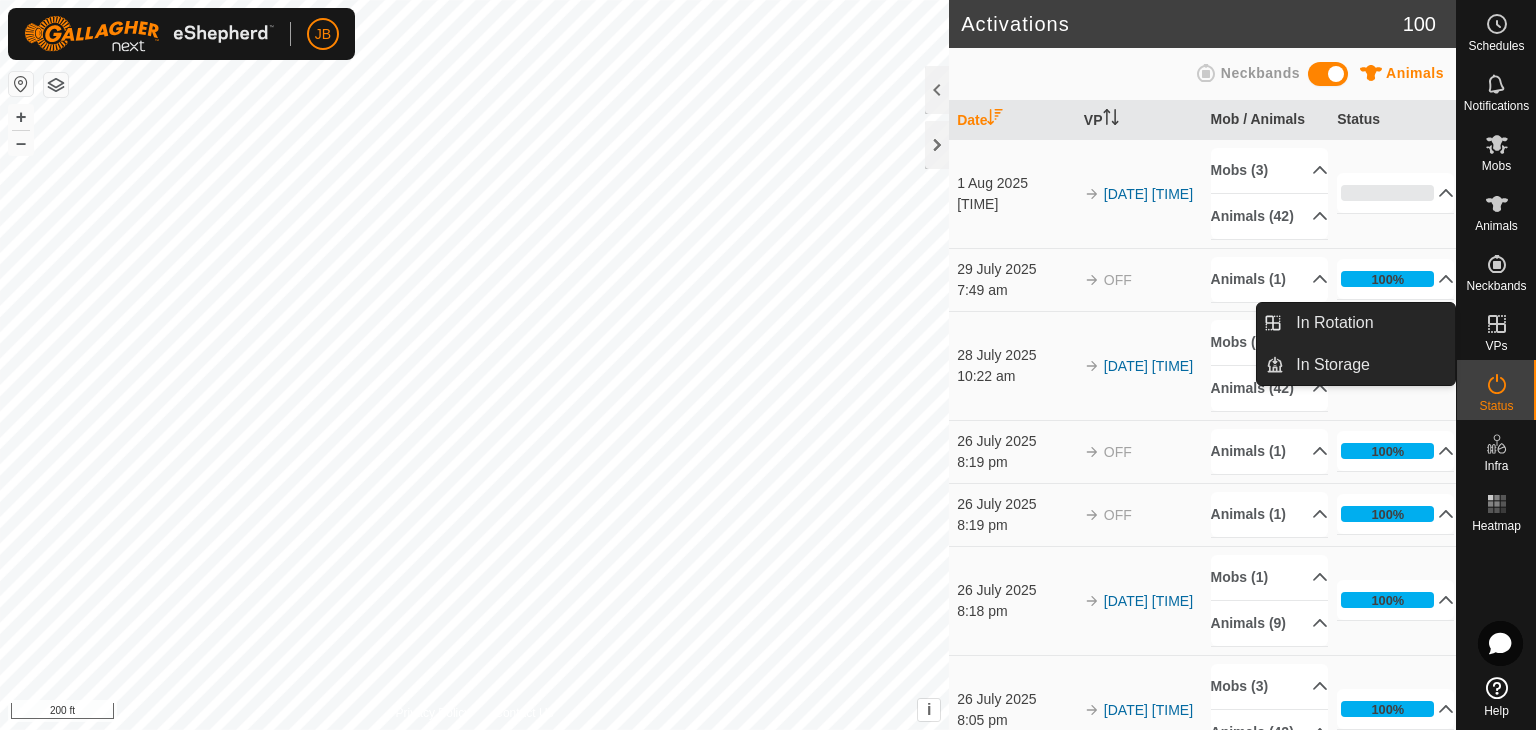 click 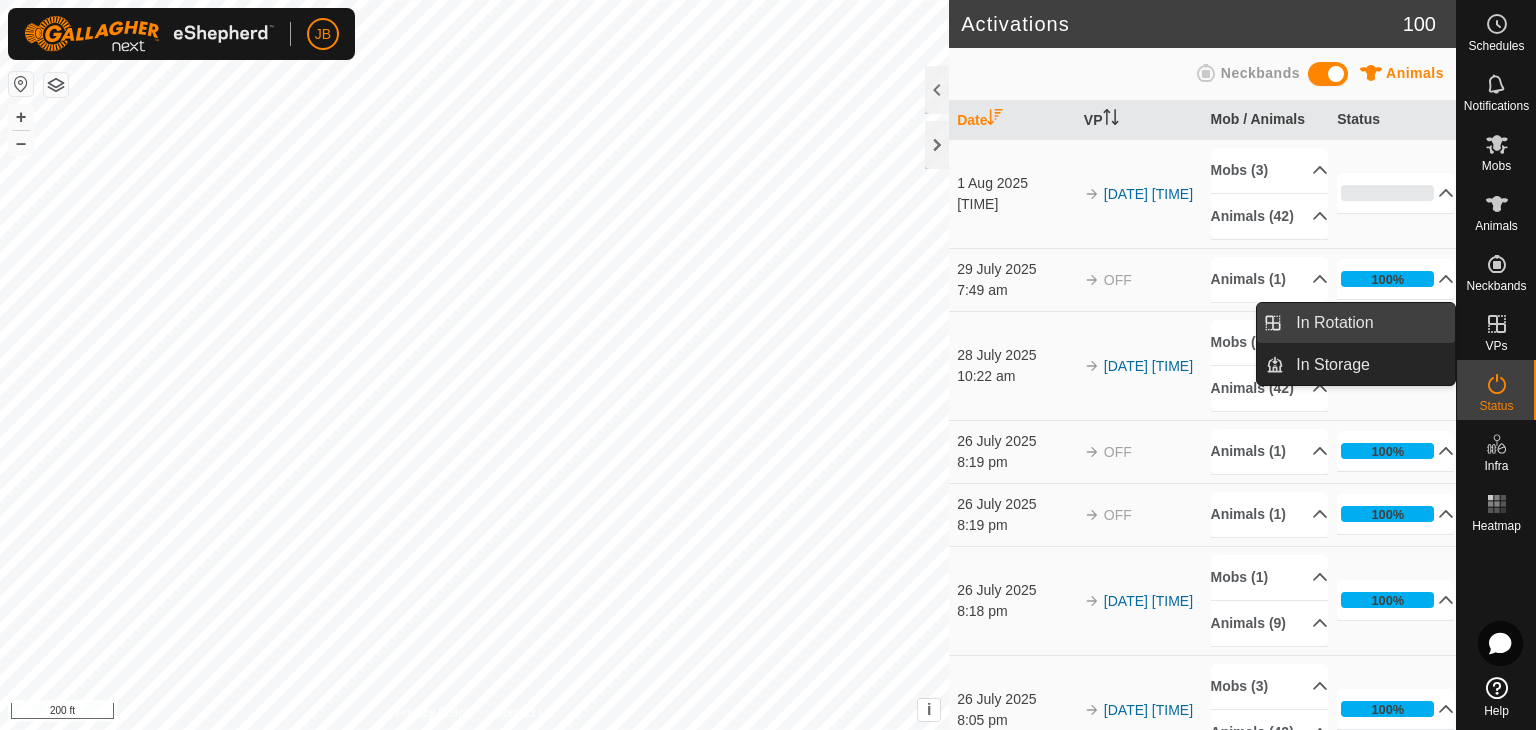 click on "In Rotation" at bounding box center [1369, 323] 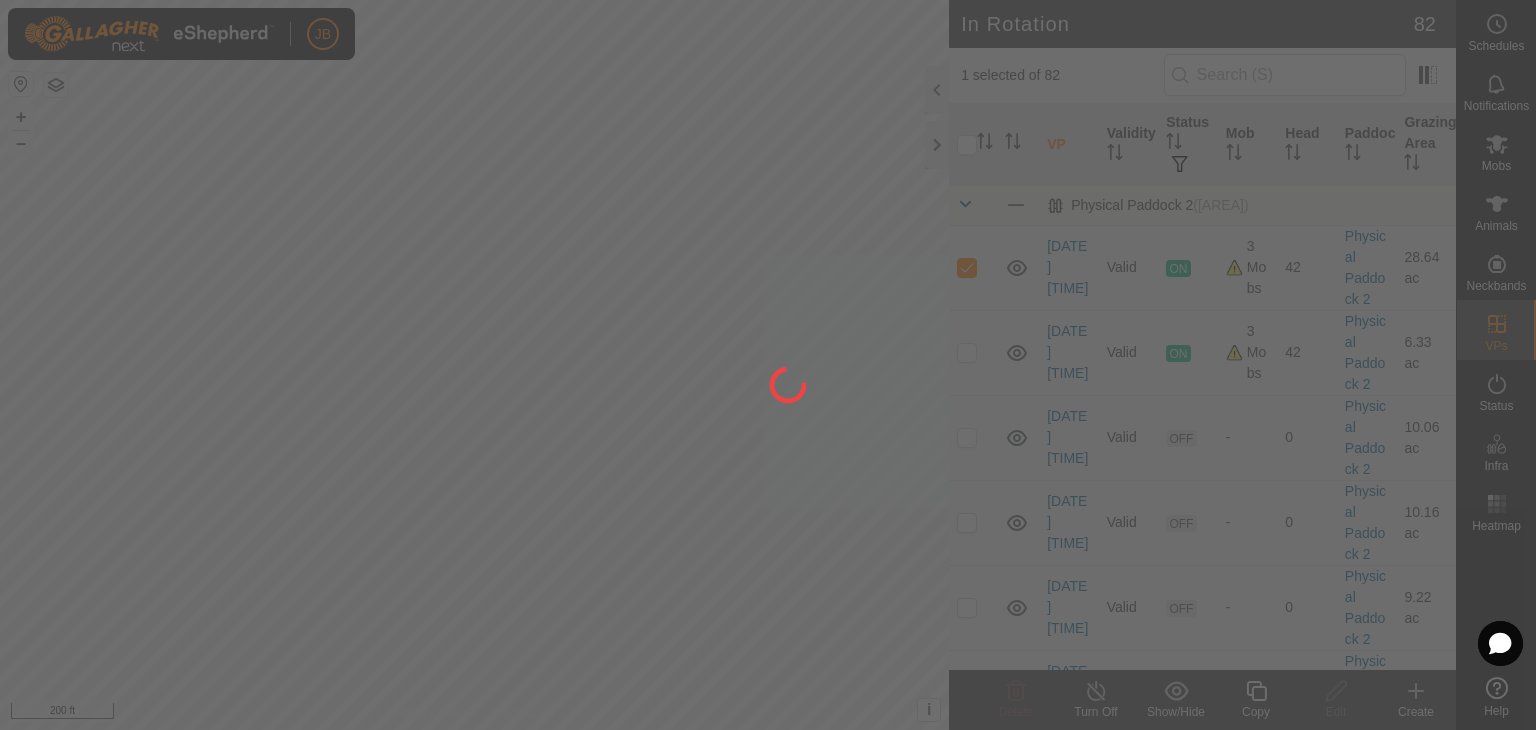 click 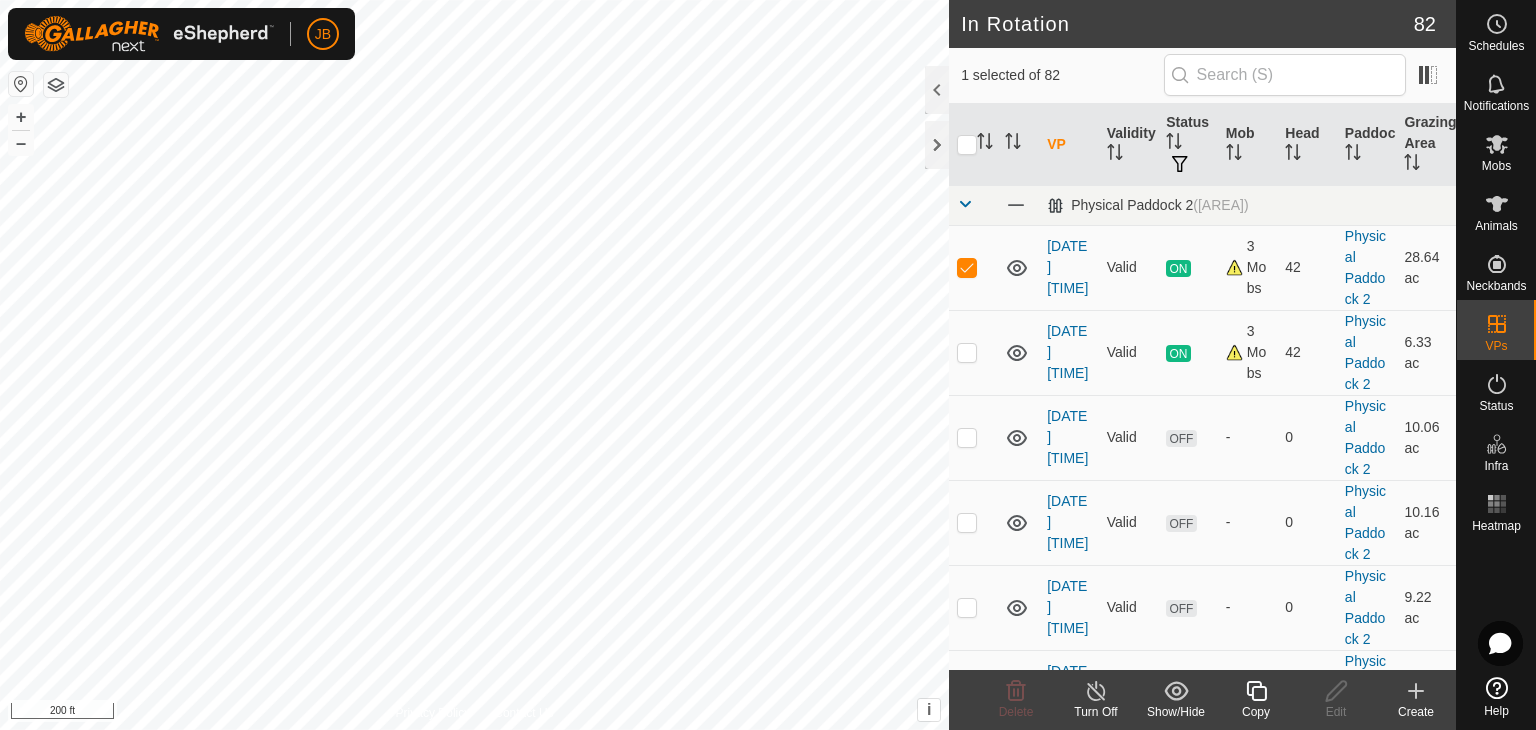click on "Physical Paddock 2" at bounding box center [1365, 352] 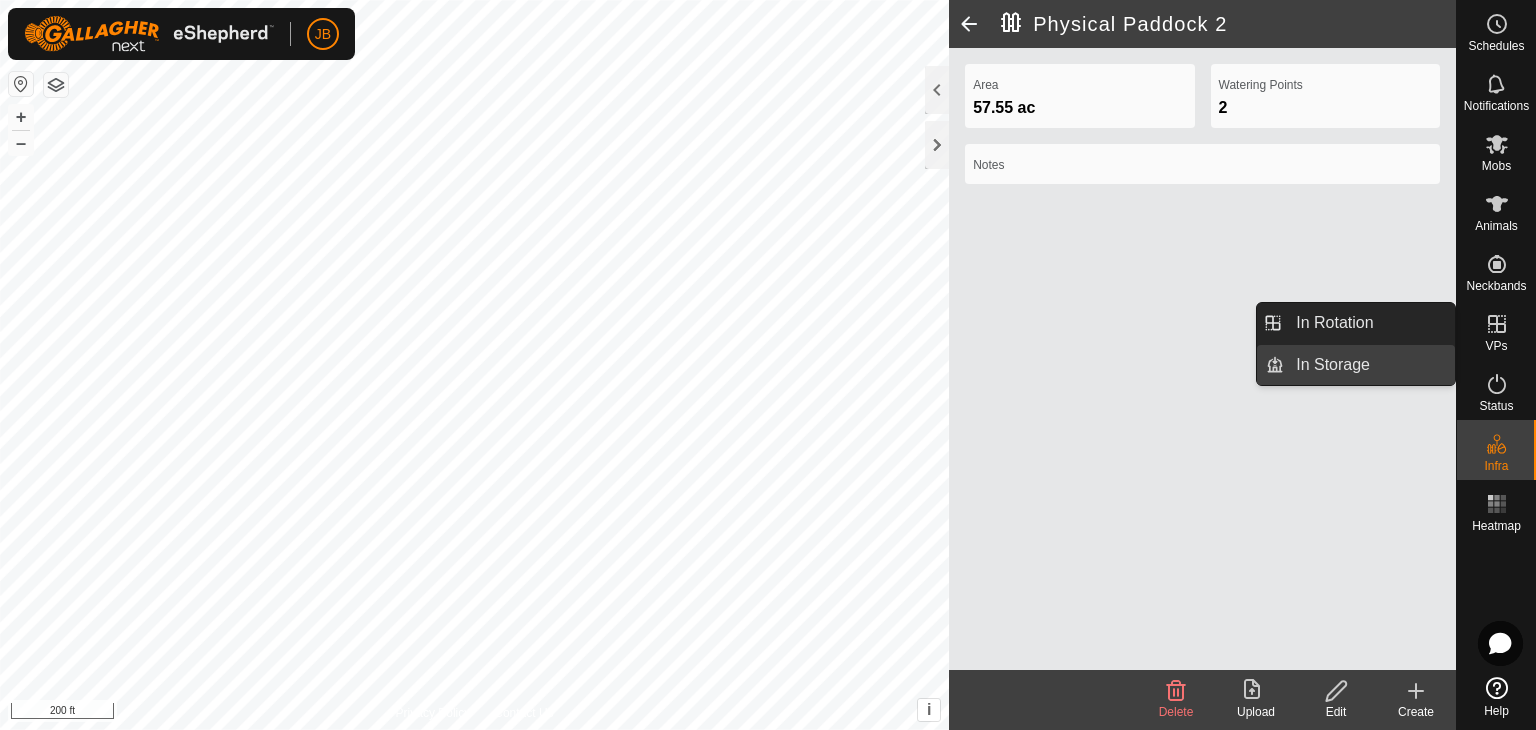 click on "In Storage" at bounding box center [1369, 365] 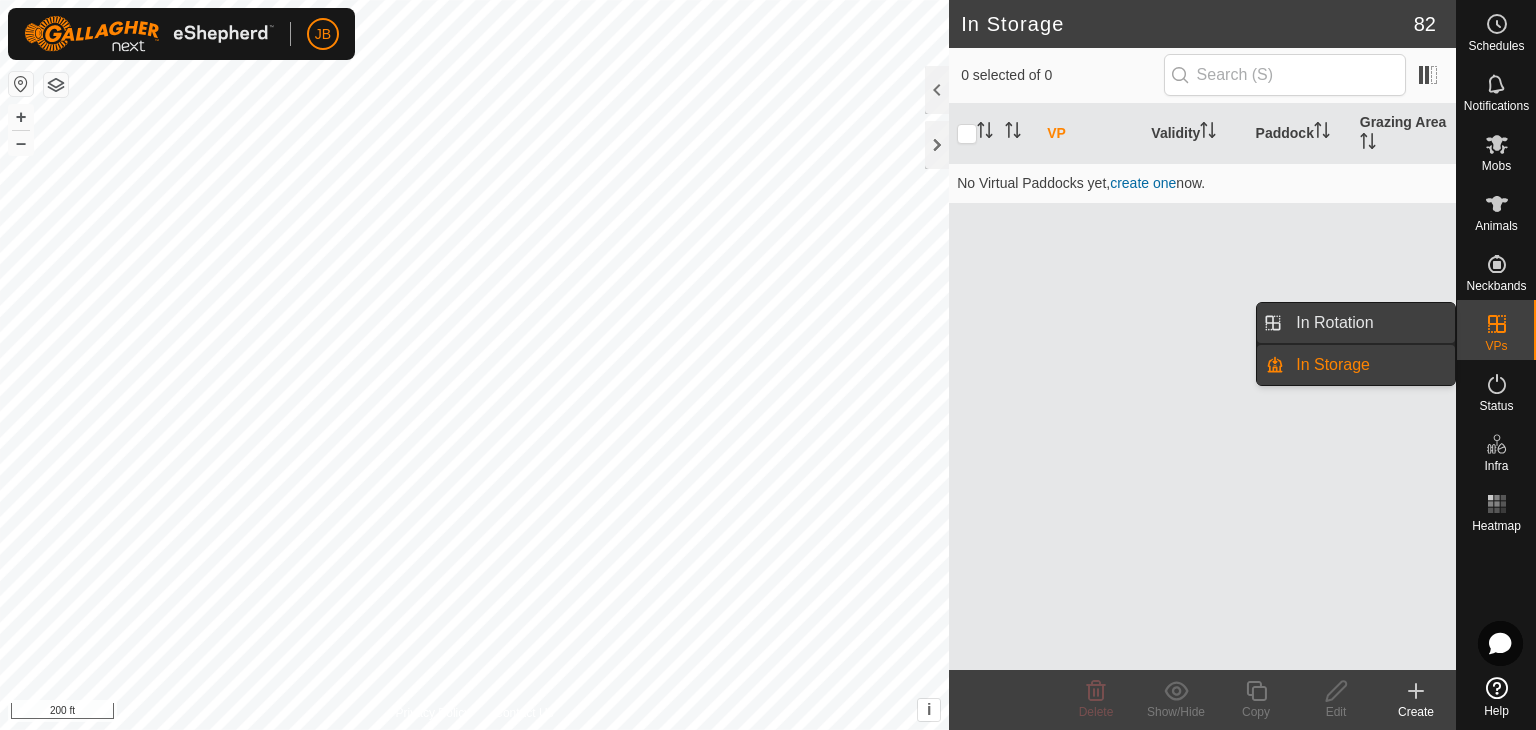 click on "In Rotation" at bounding box center [1369, 323] 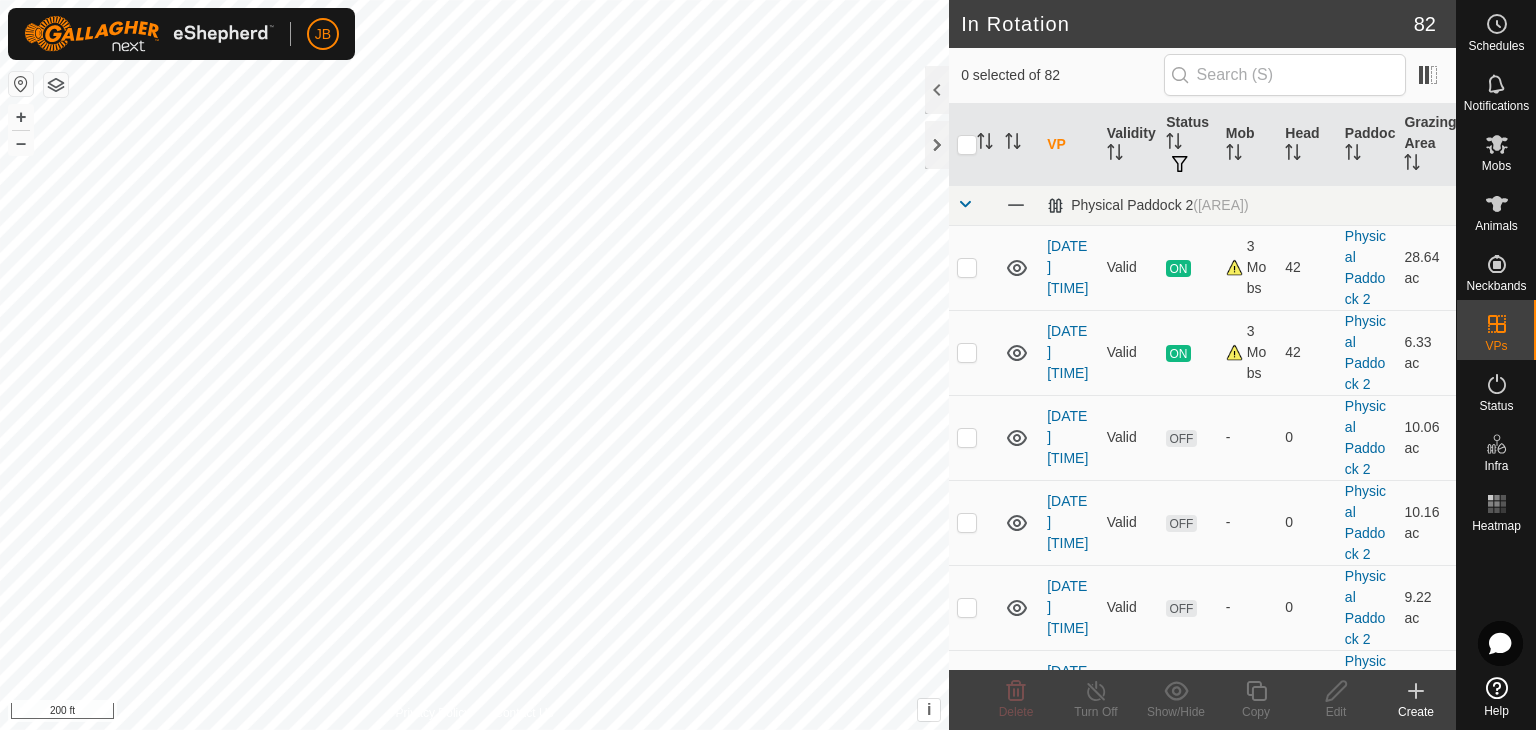 click 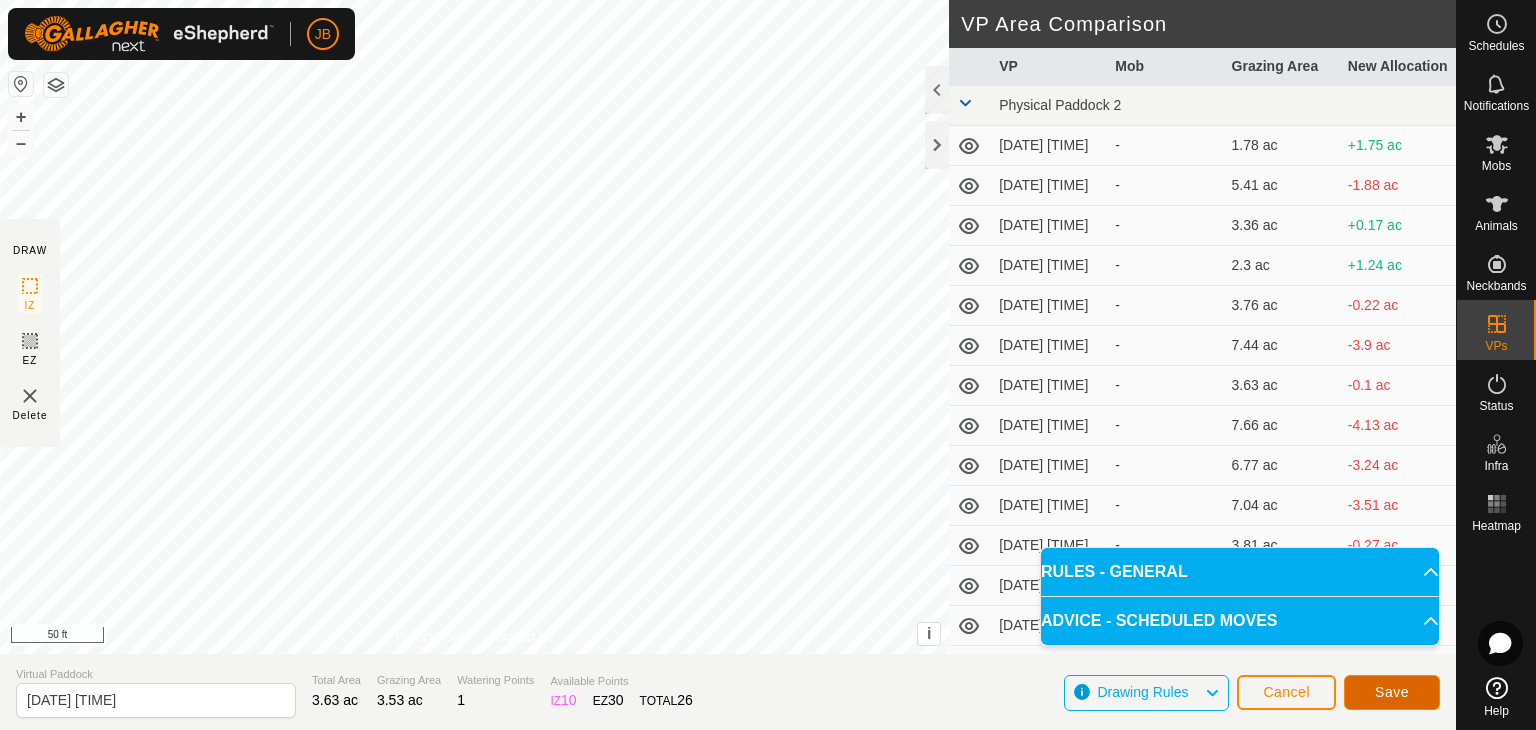 click on "Save" 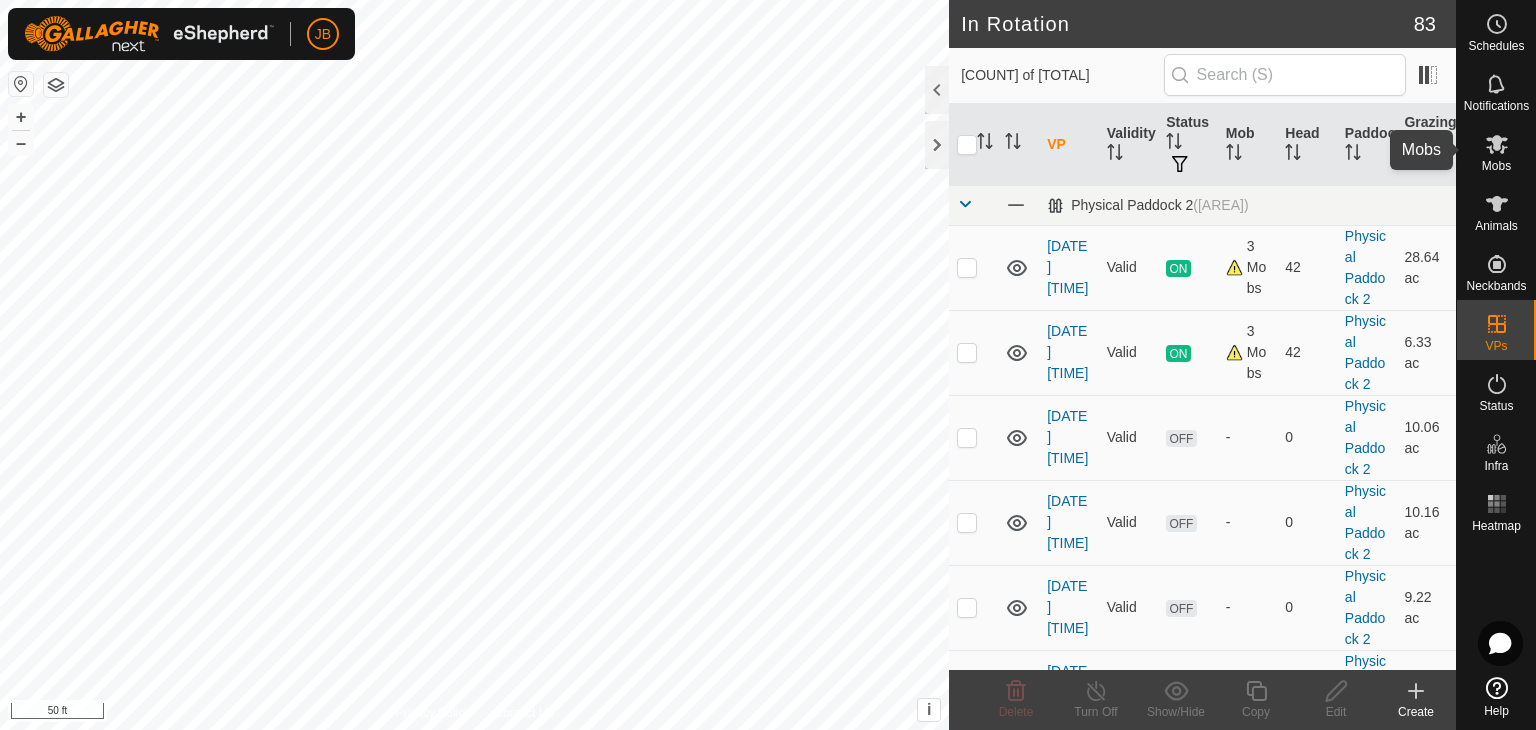 click 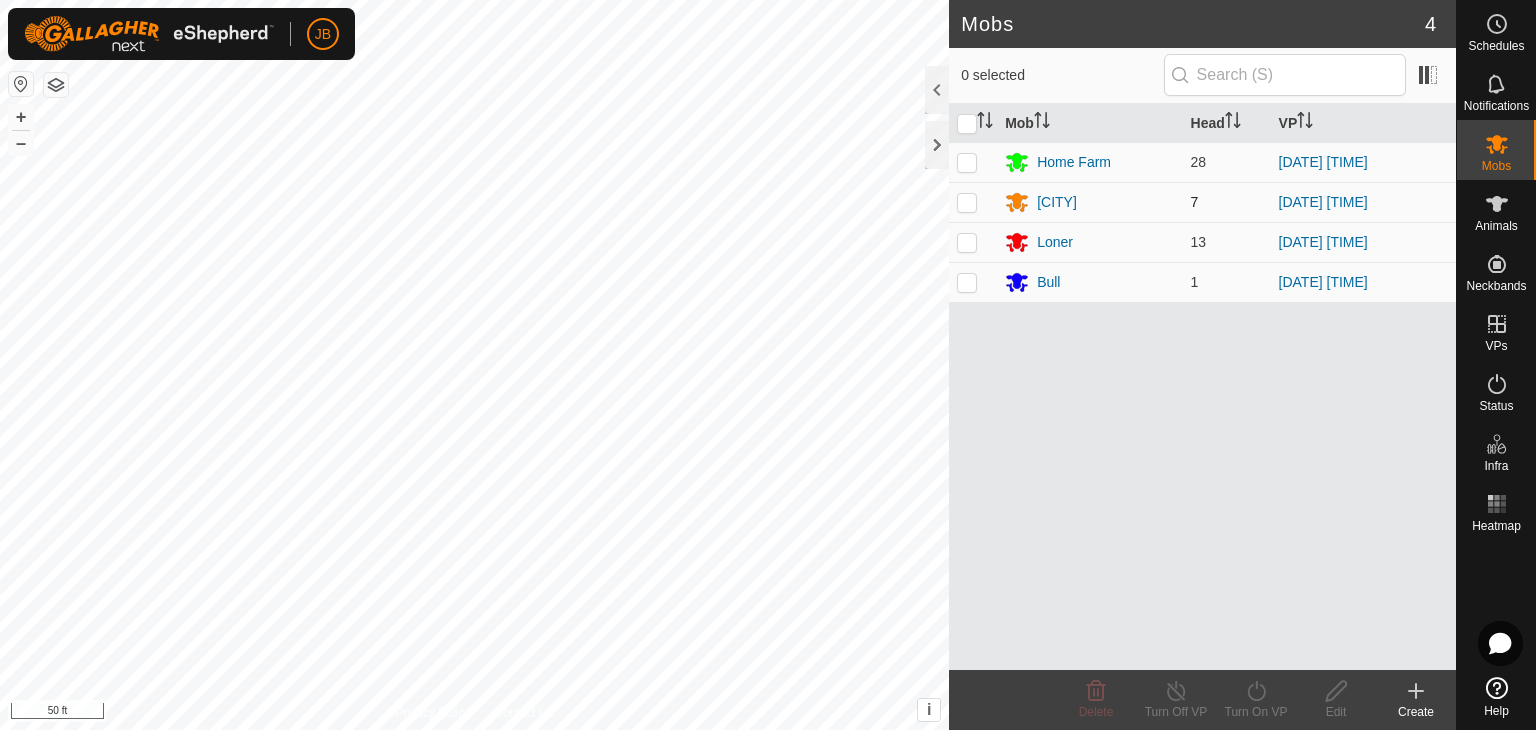 click at bounding box center (967, 202) 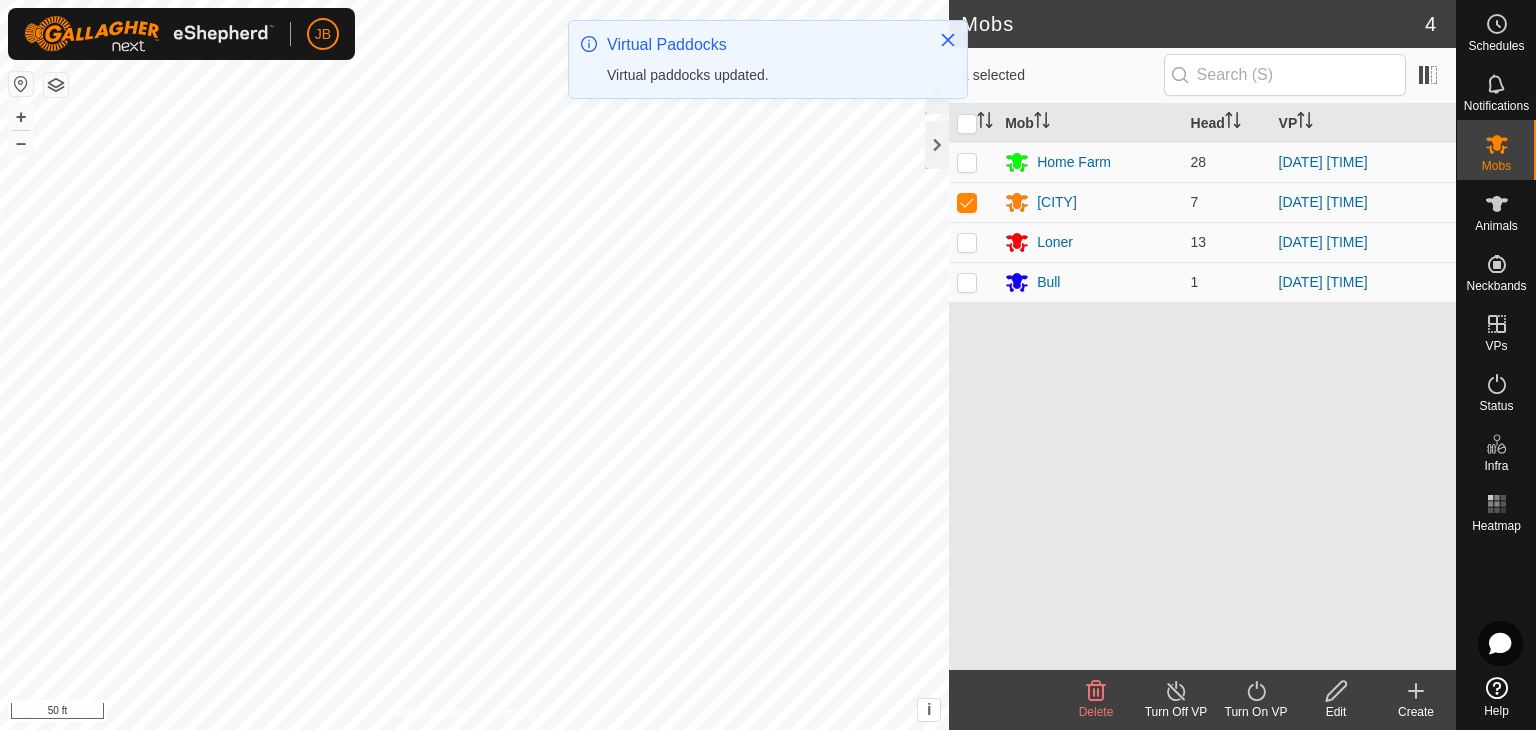click 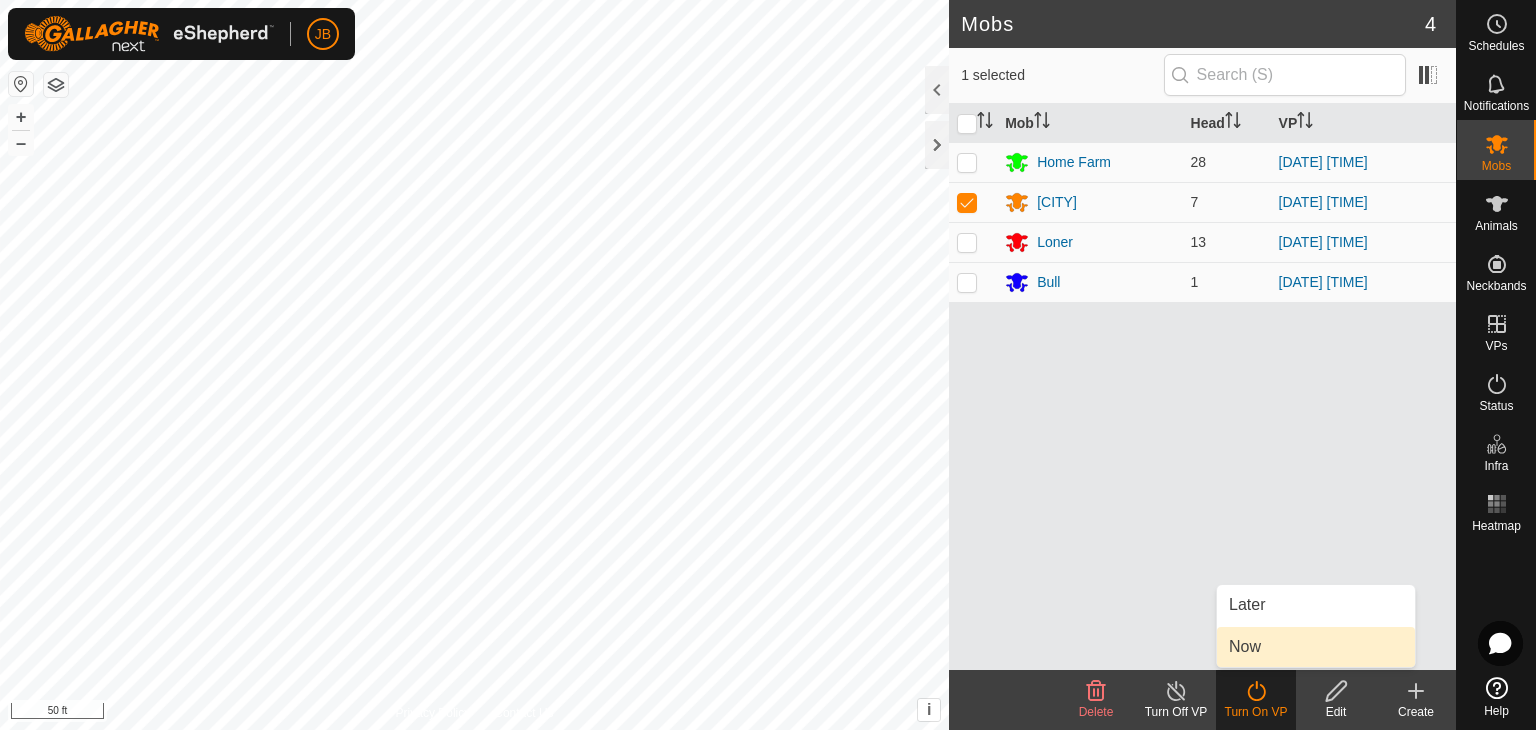 click on "Now" at bounding box center (1316, 647) 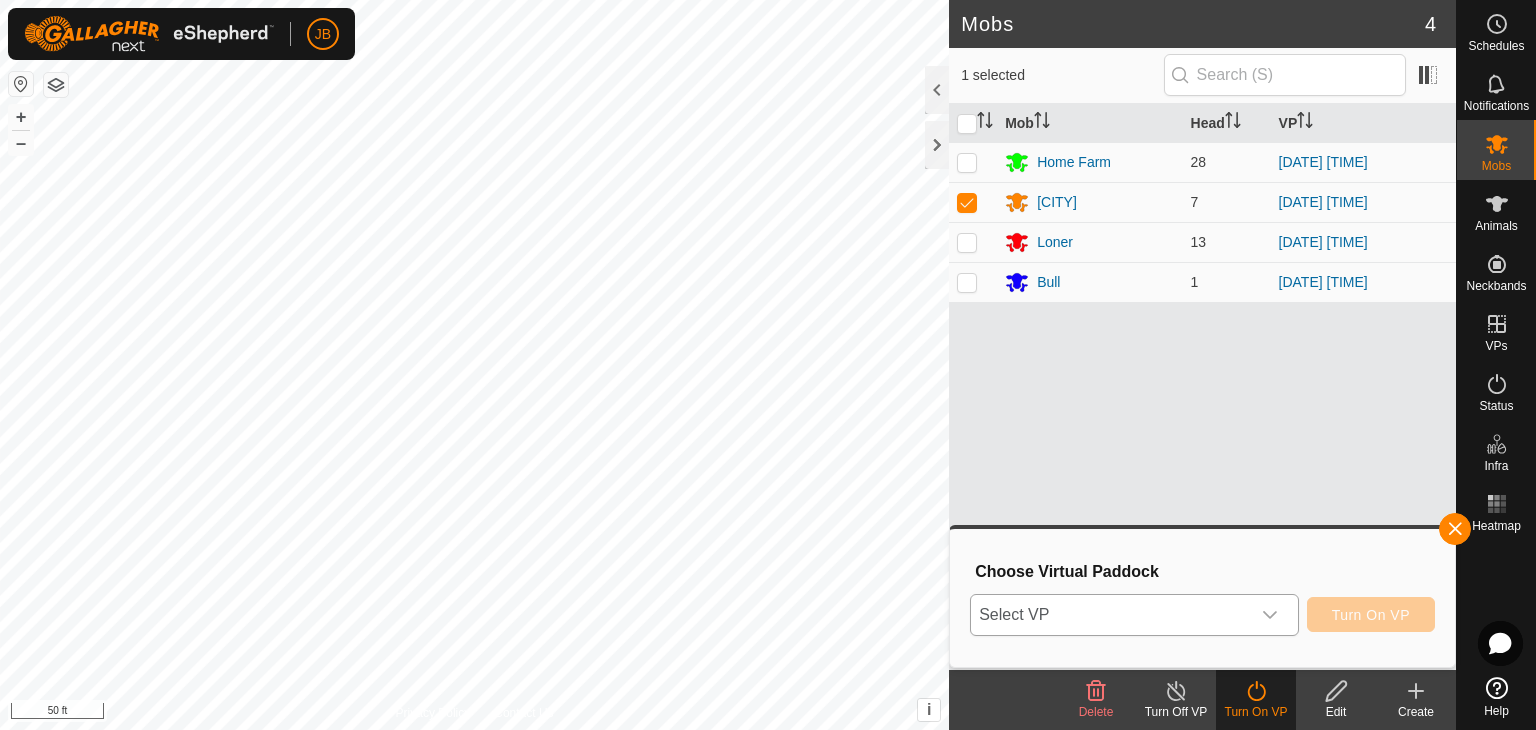 click 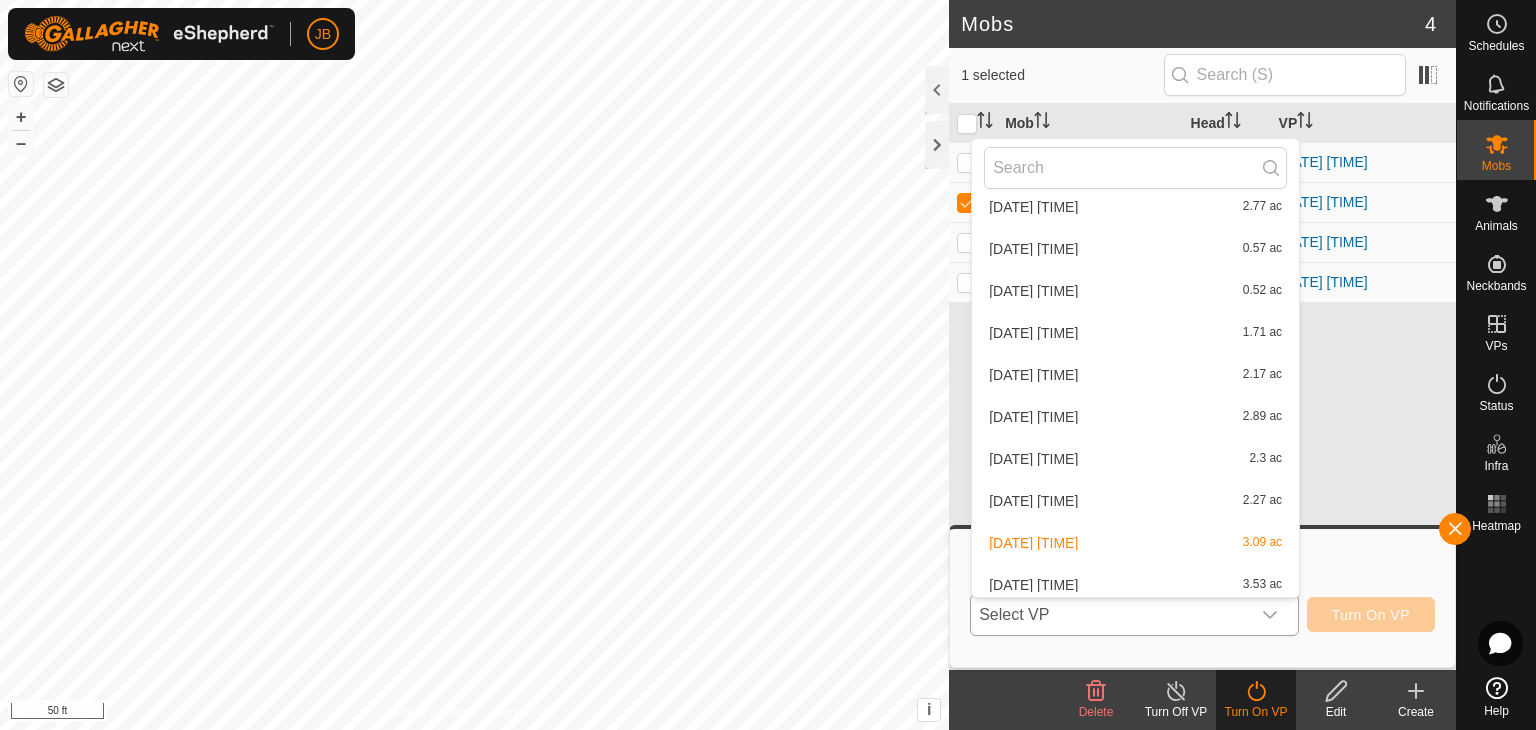 scroll, scrollTop: 3176, scrollLeft: 0, axis: vertical 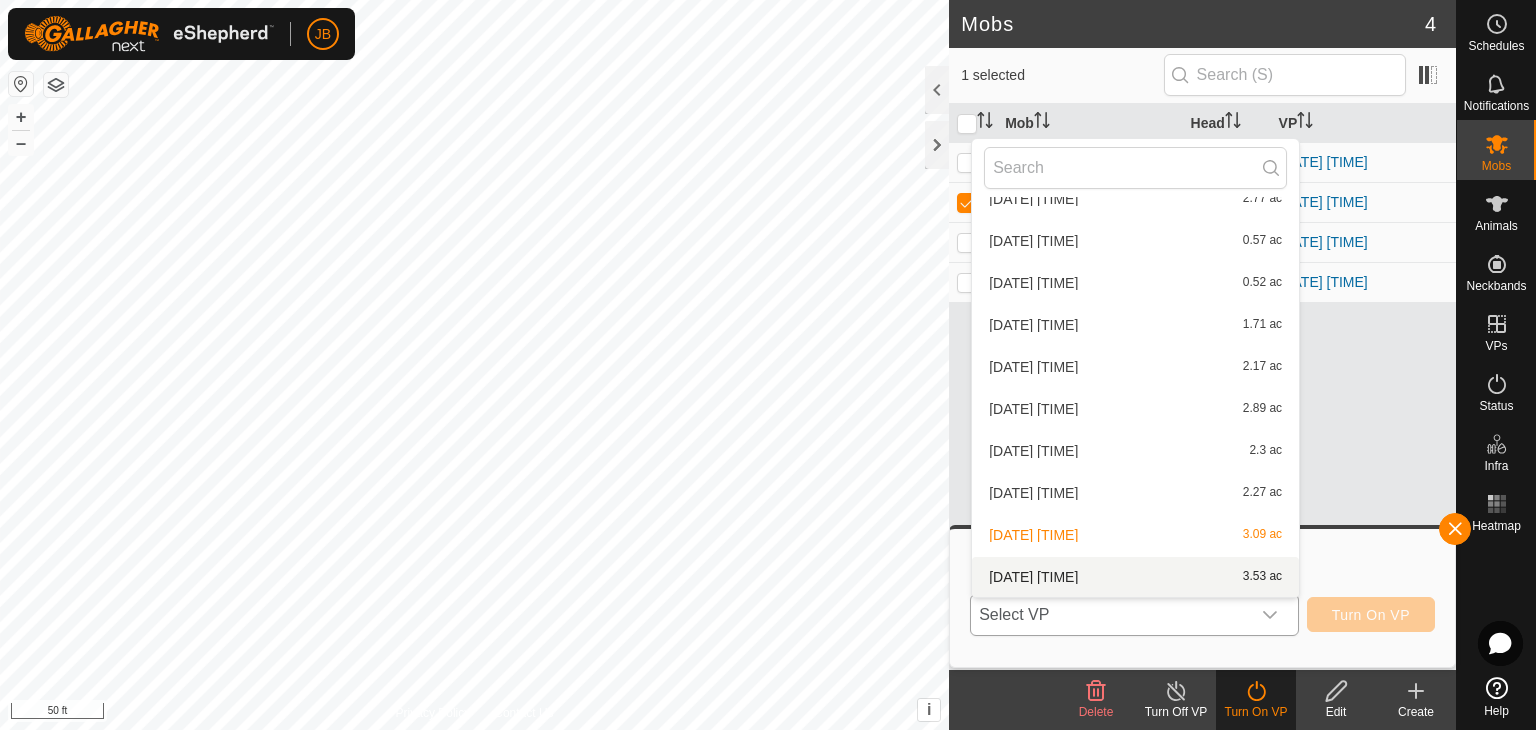 click on "[DATE] [TIME] [AREA]" at bounding box center (1135, 577) 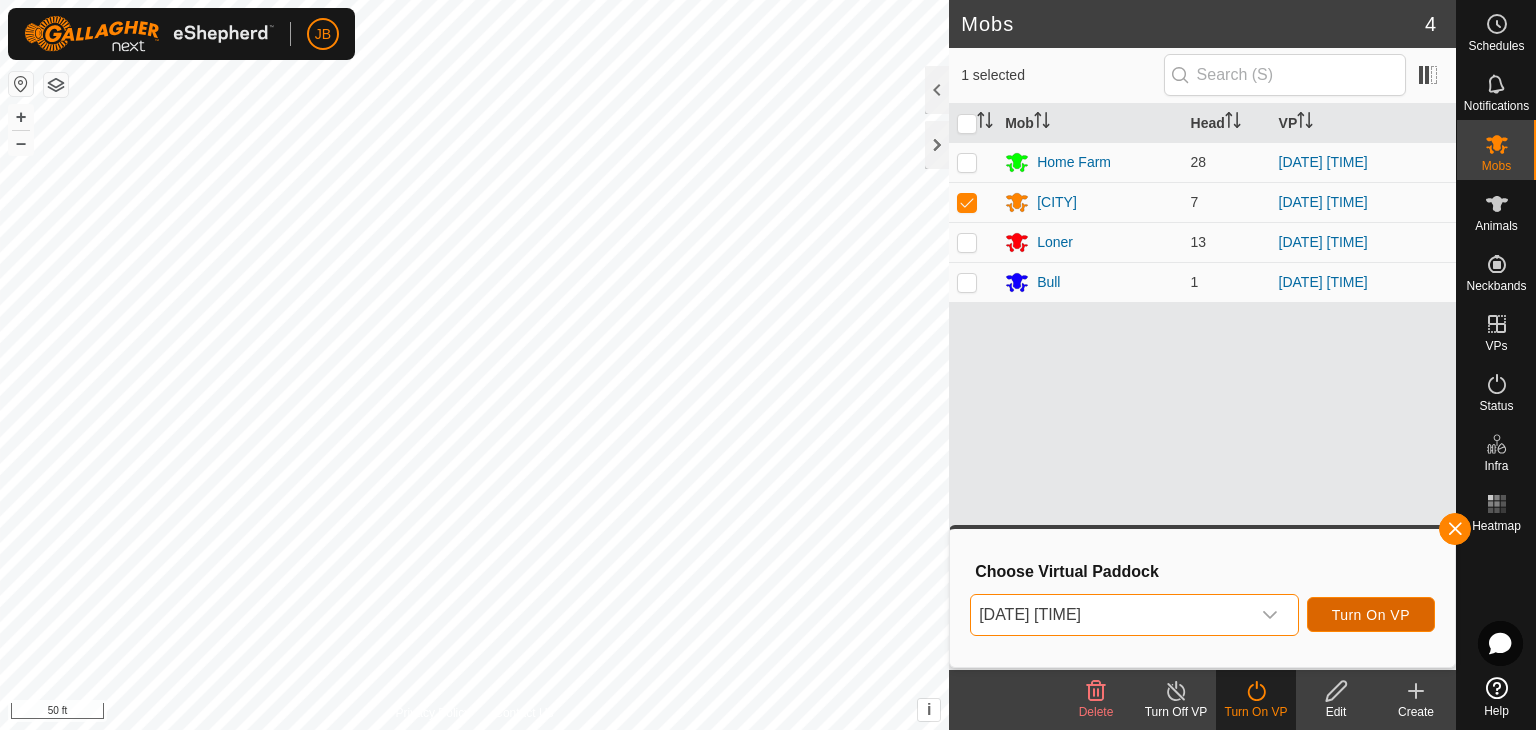 click on "Turn On VP" at bounding box center (1371, 615) 